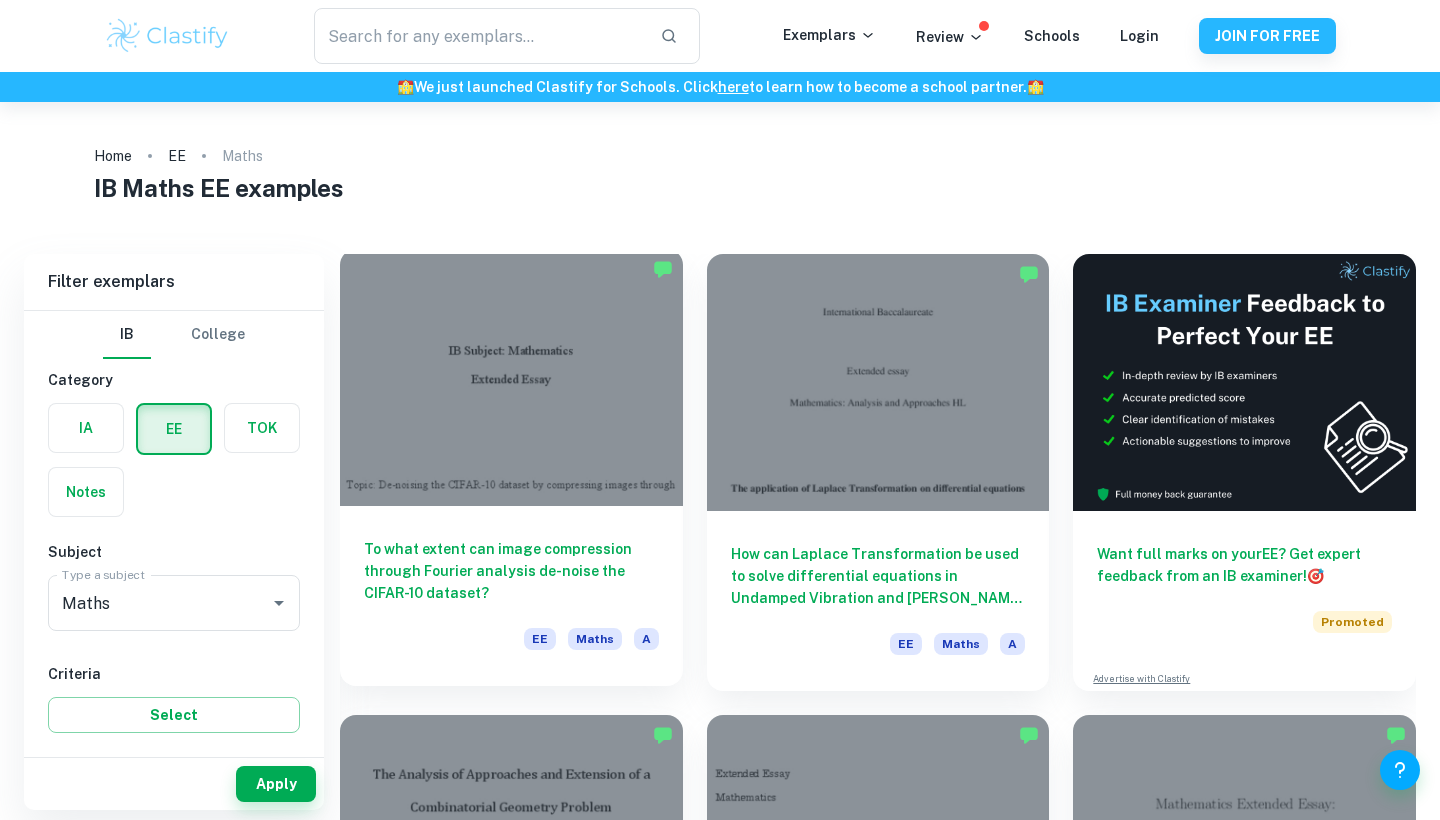 scroll, scrollTop: 0, scrollLeft: 0, axis: both 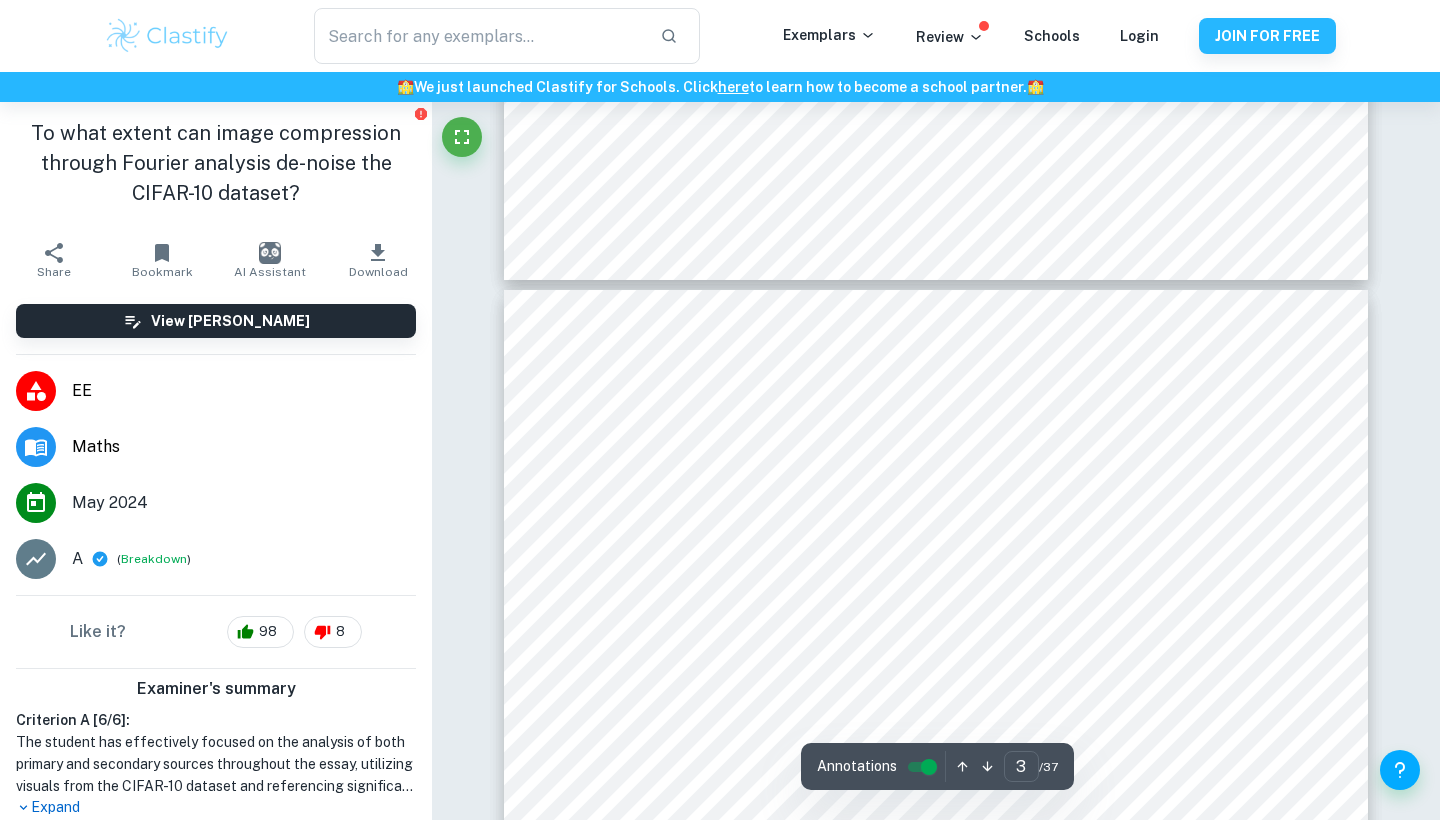 type on "4" 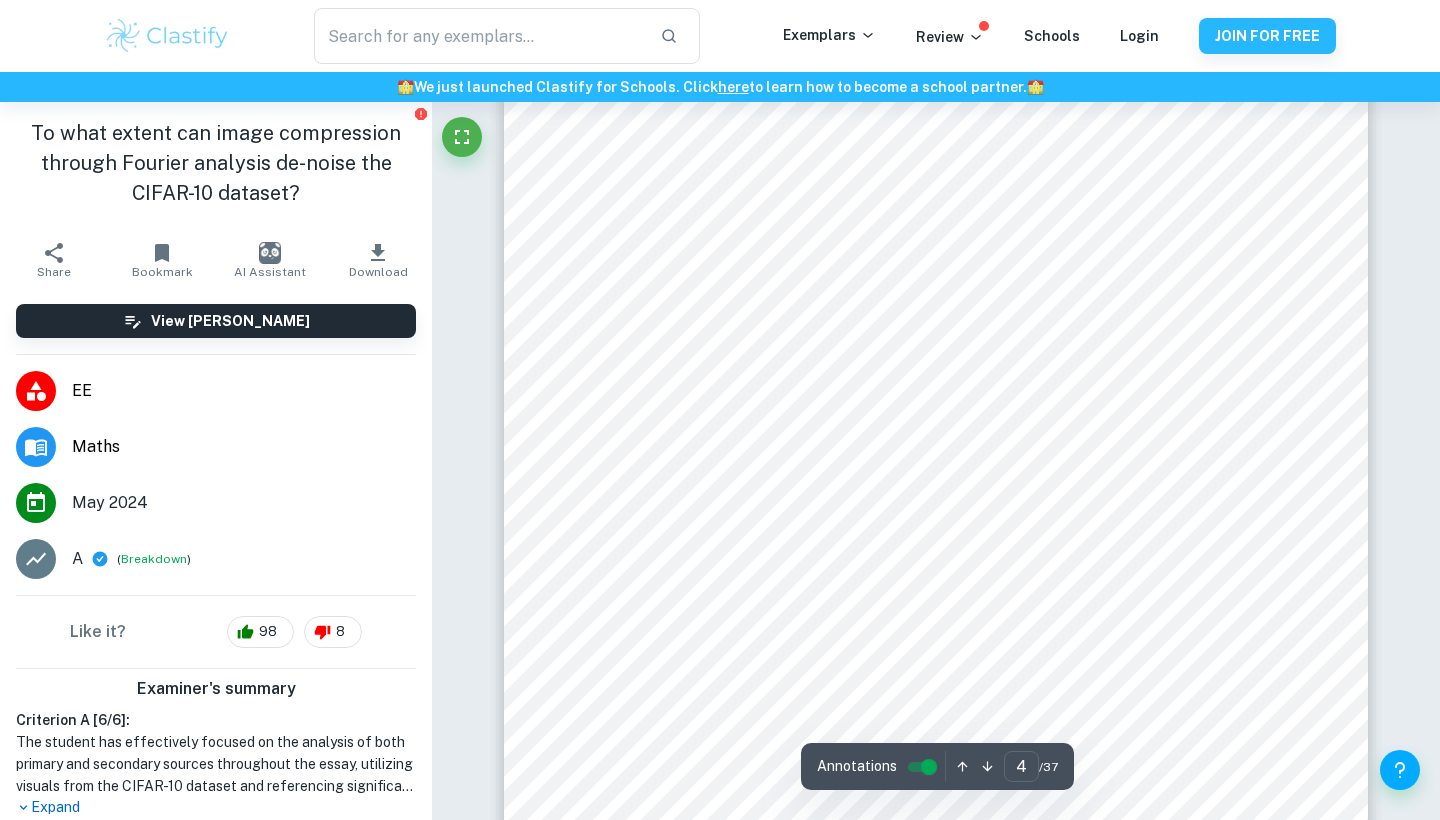 scroll, scrollTop: 3623, scrollLeft: 0, axis: vertical 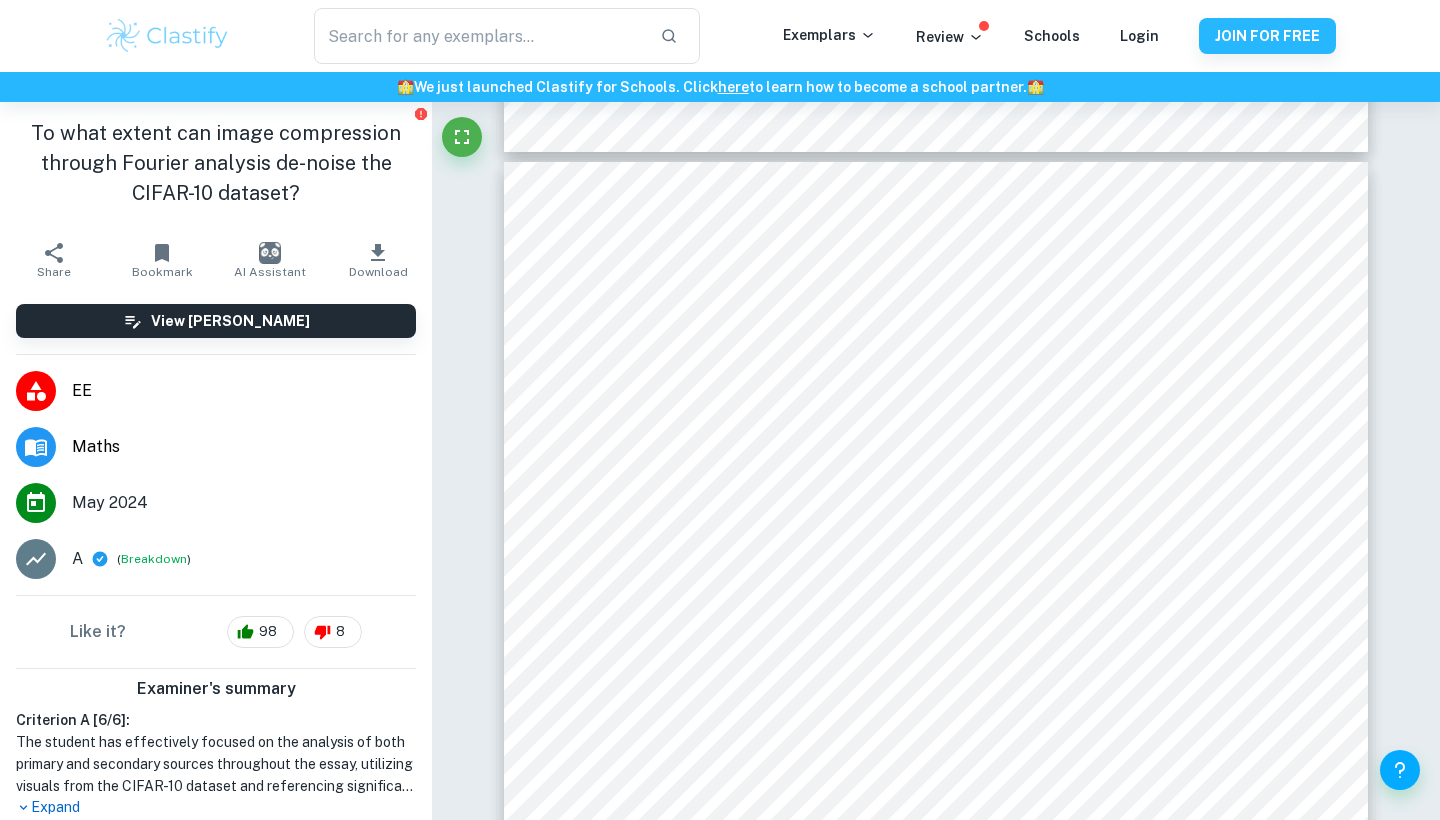 click on "Download" at bounding box center [378, 272] 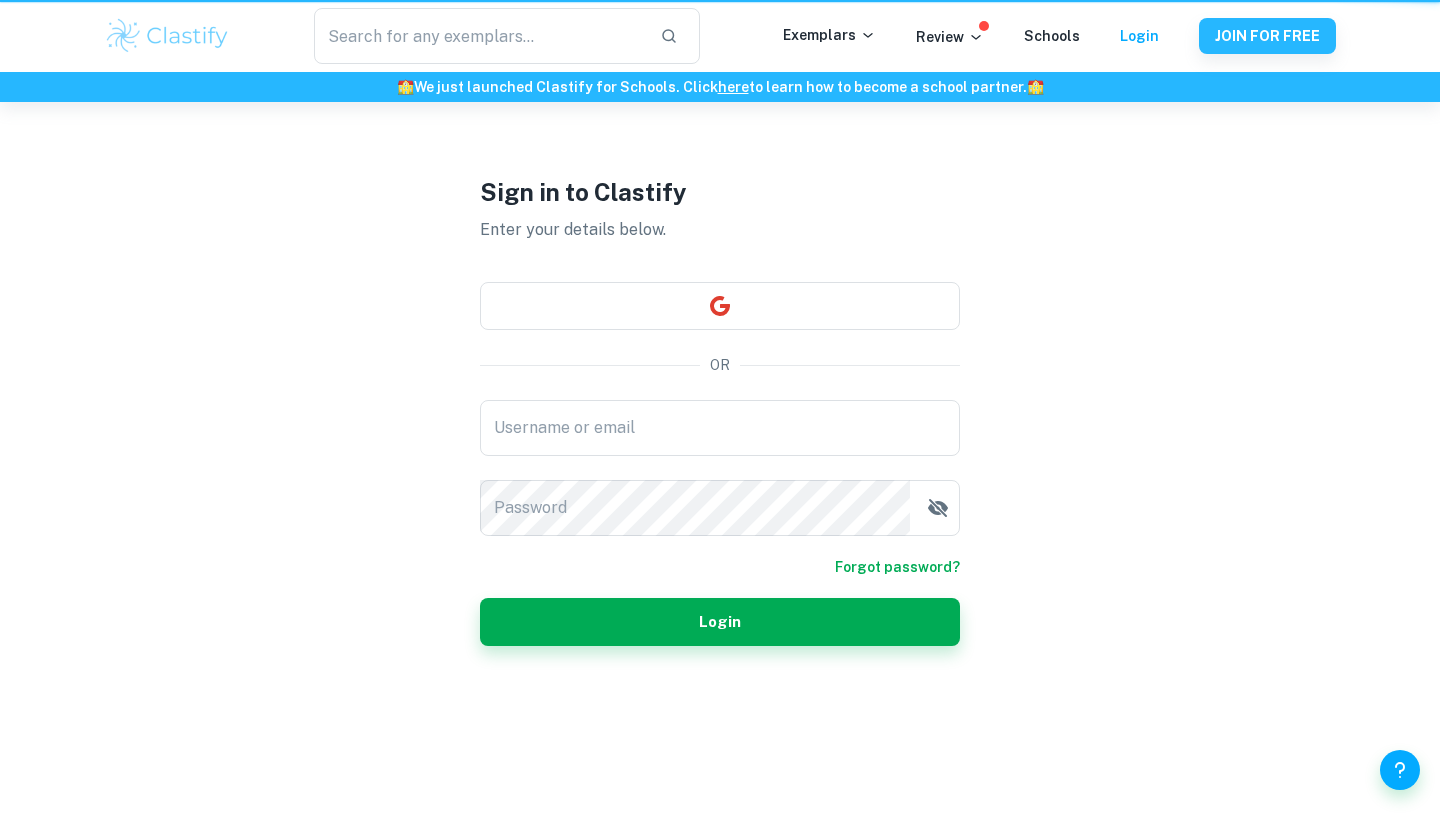 scroll, scrollTop: 0, scrollLeft: 0, axis: both 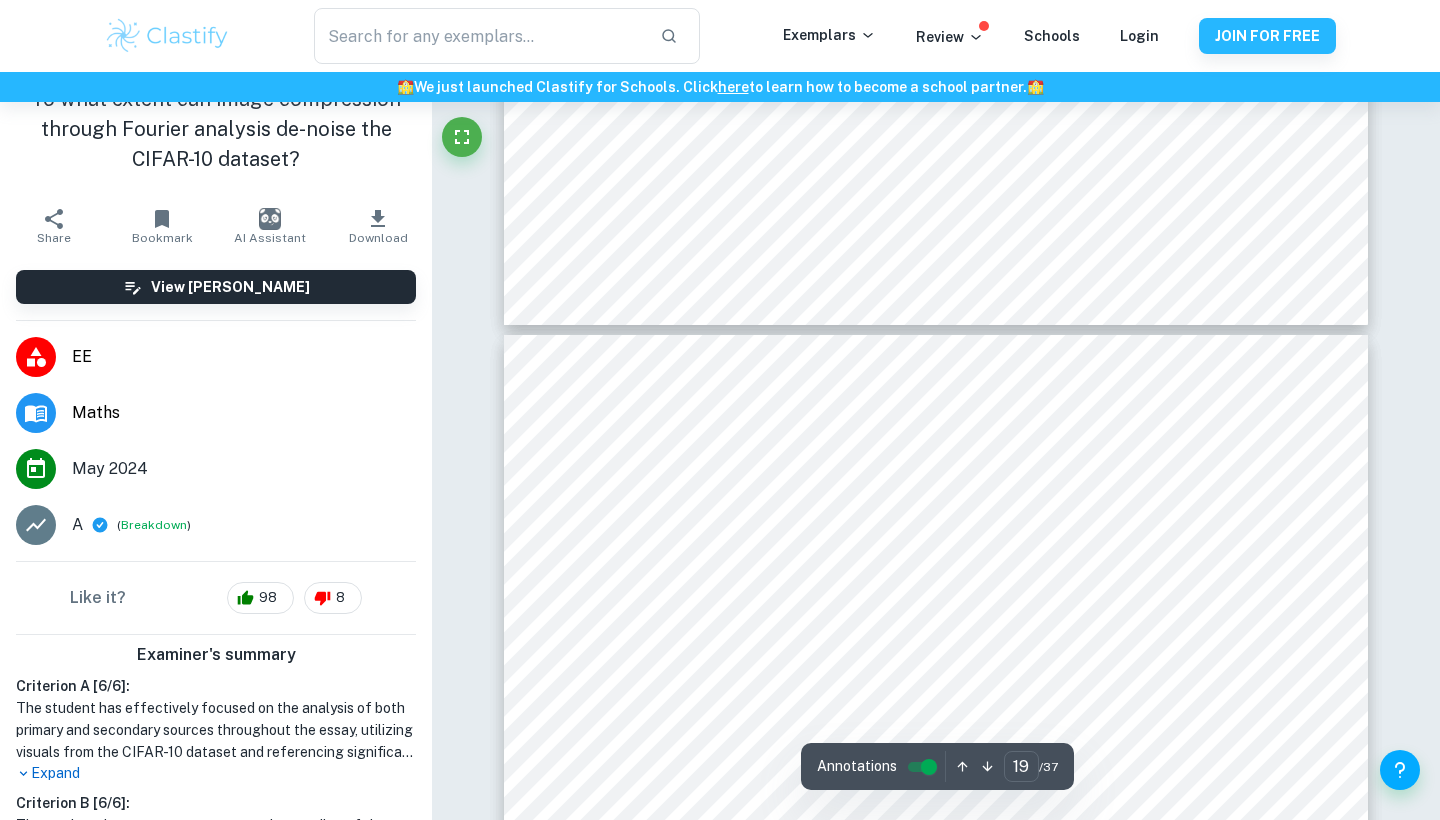 type on "20" 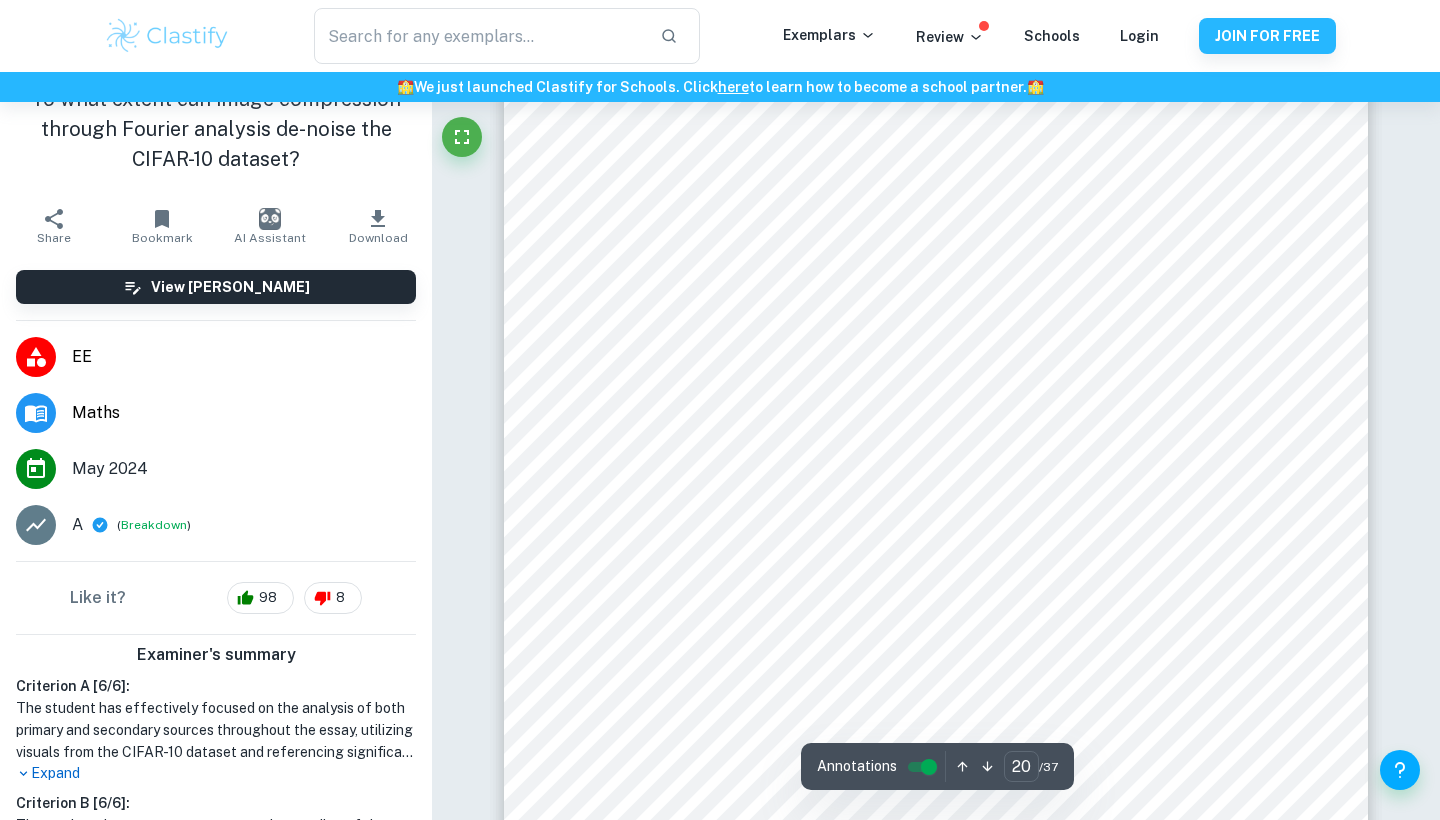 scroll, scrollTop: 22188, scrollLeft: 0, axis: vertical 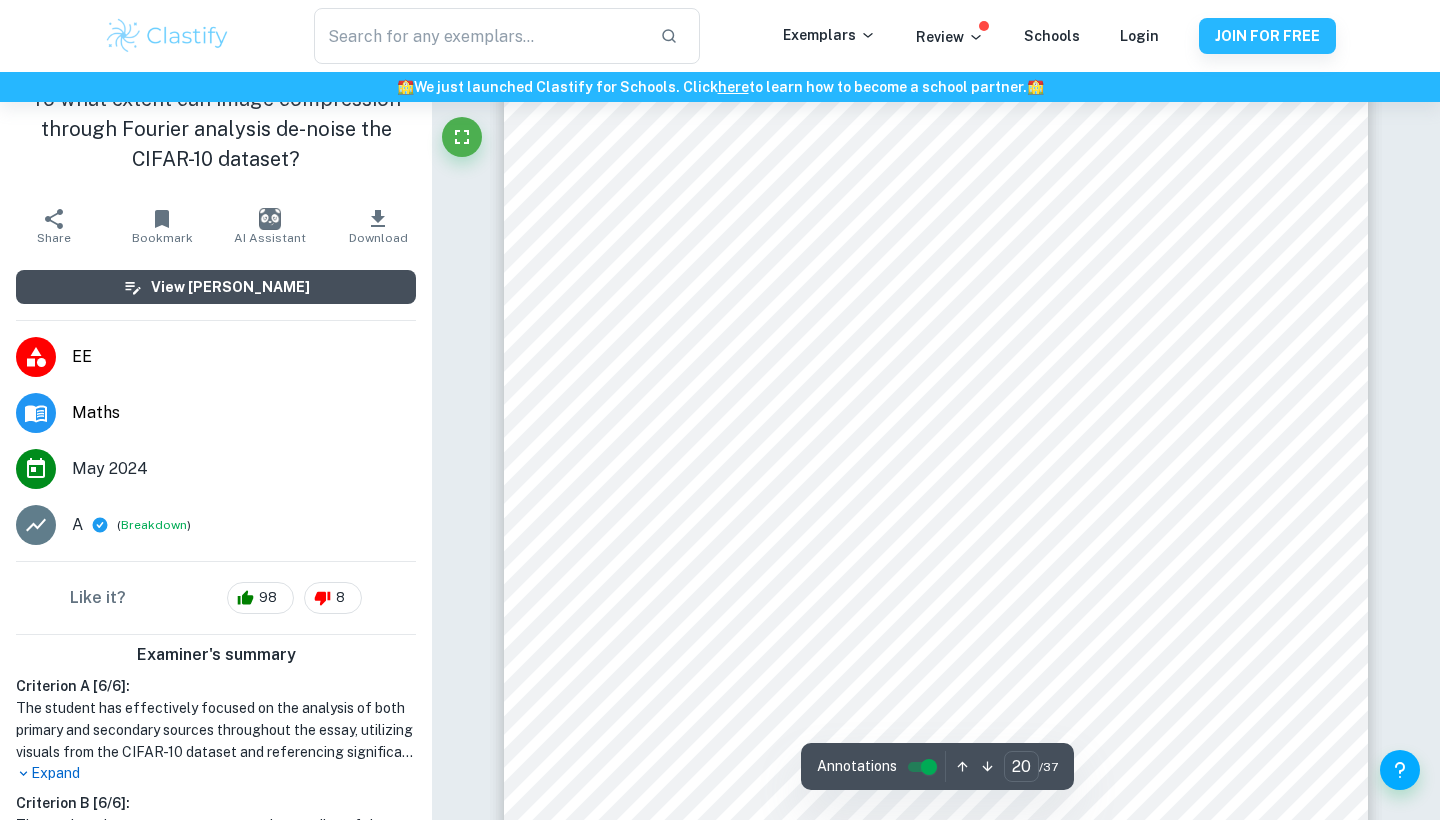 click on "View [PERSON_NAME]" at bounding box center [216, 287] 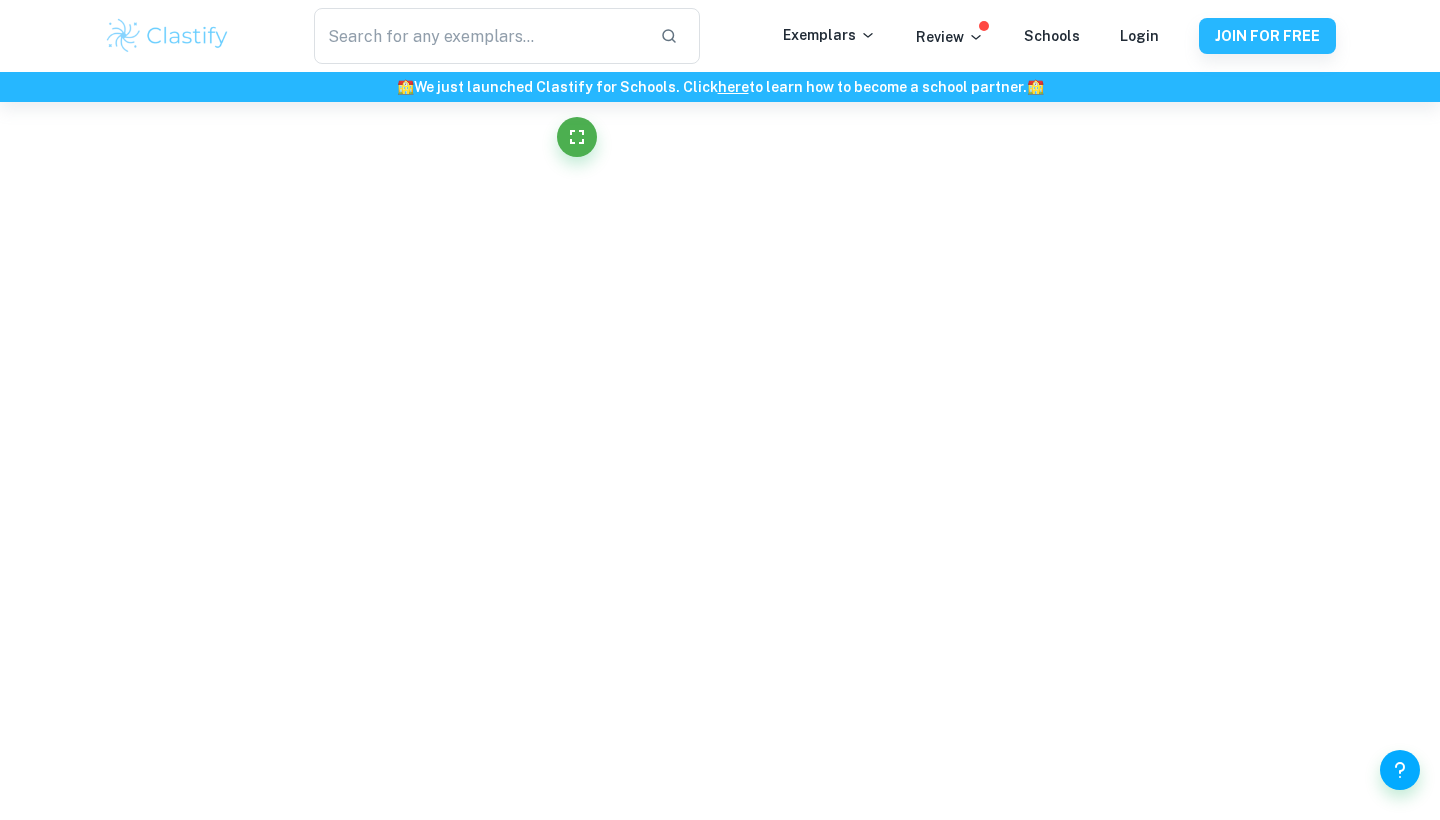 scroll, scrollTop: 19019, scrollLeft: 0, axis: vertical 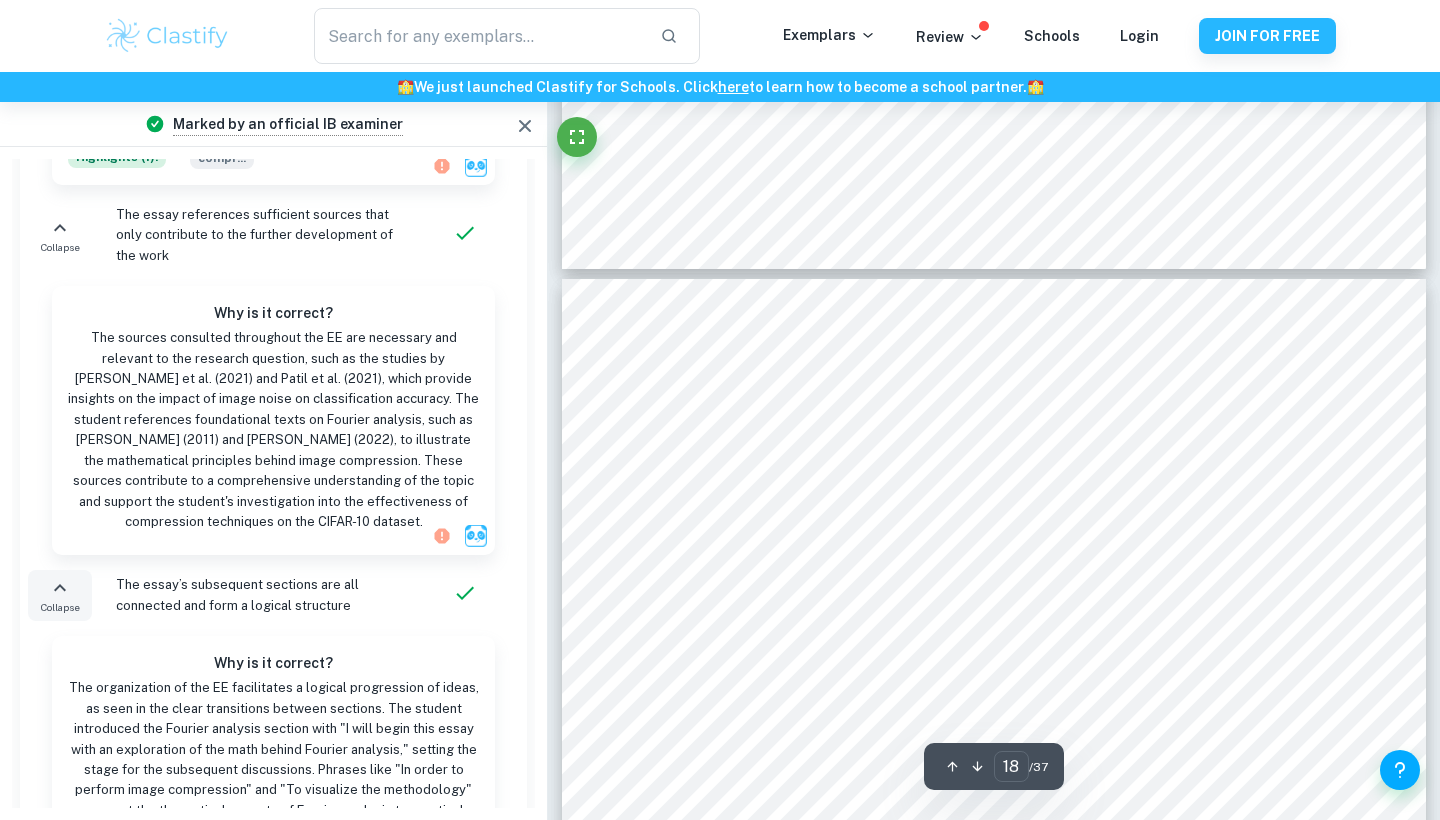 click 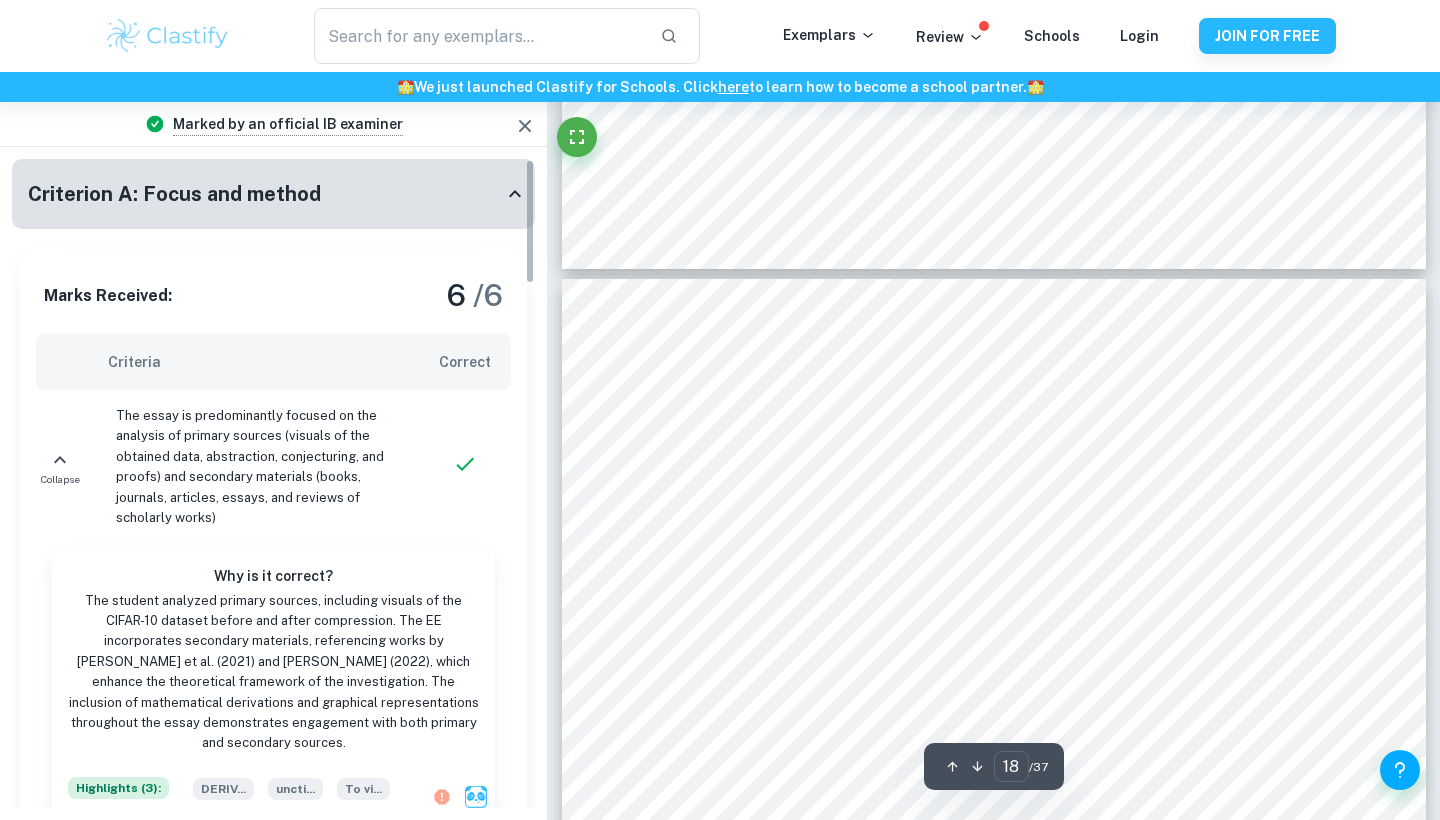 scroll, scrollTop: 0, scrollLeft: 0, axis: both 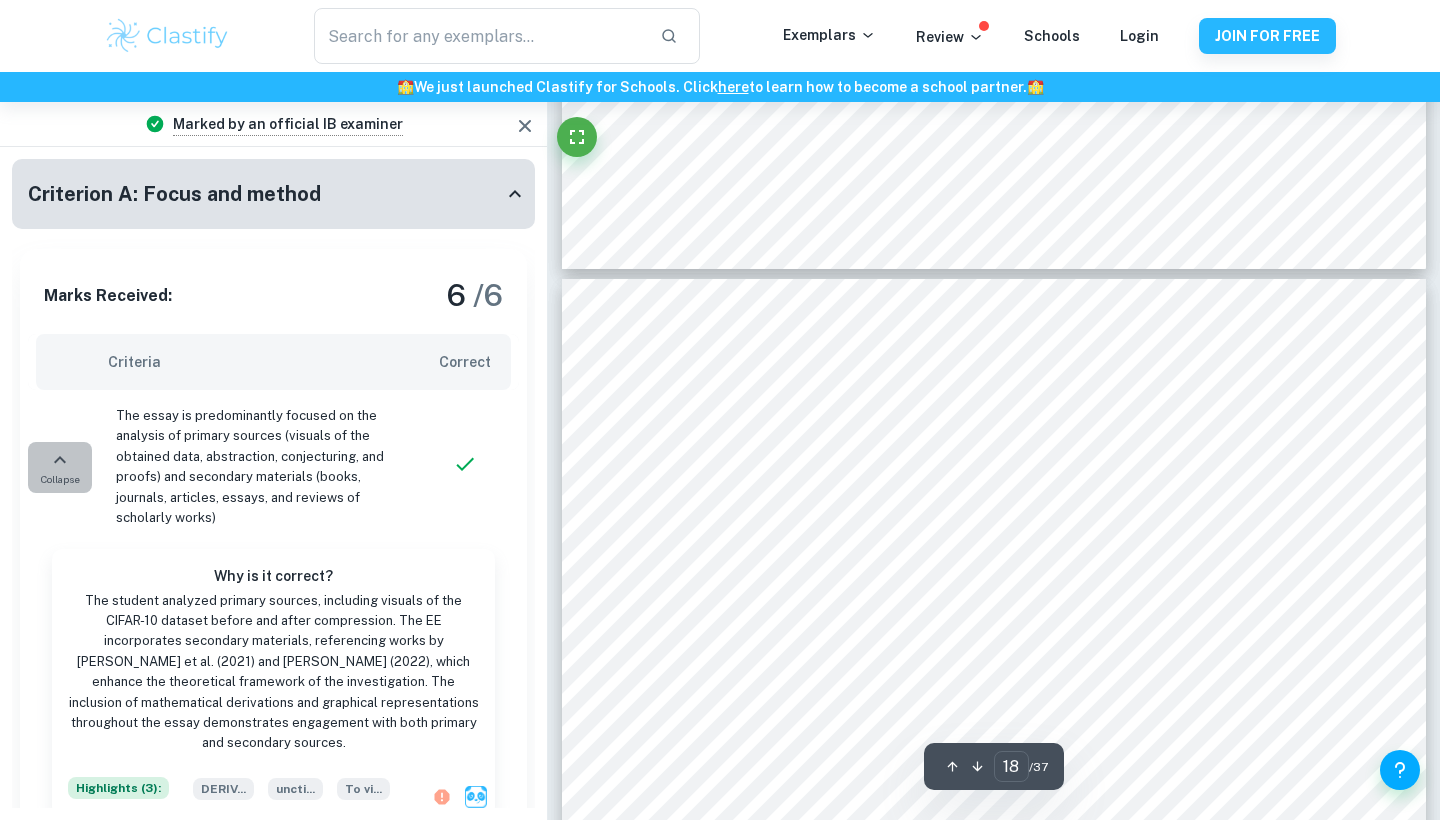 click 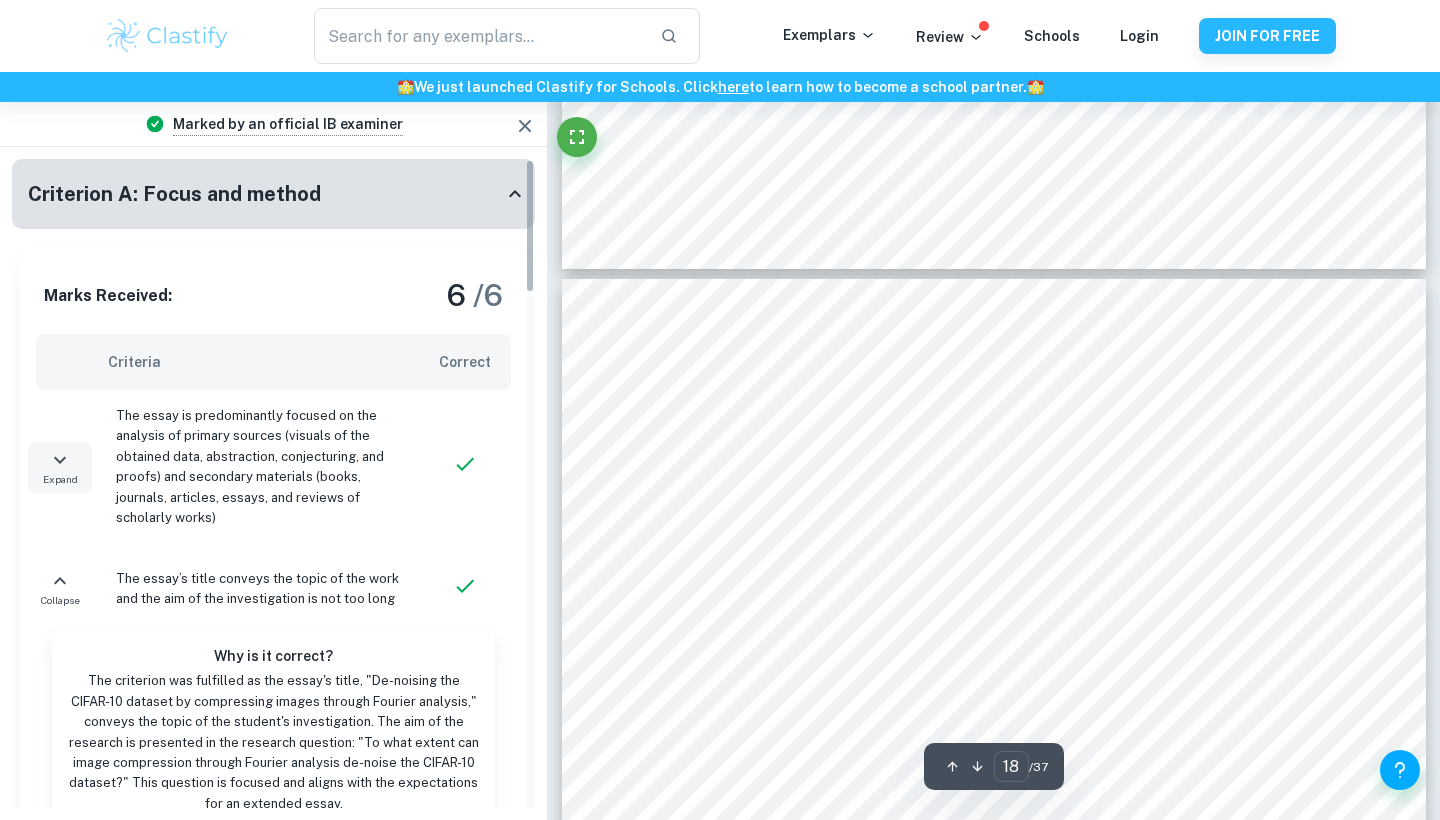 click at bounding box center [273, 549] 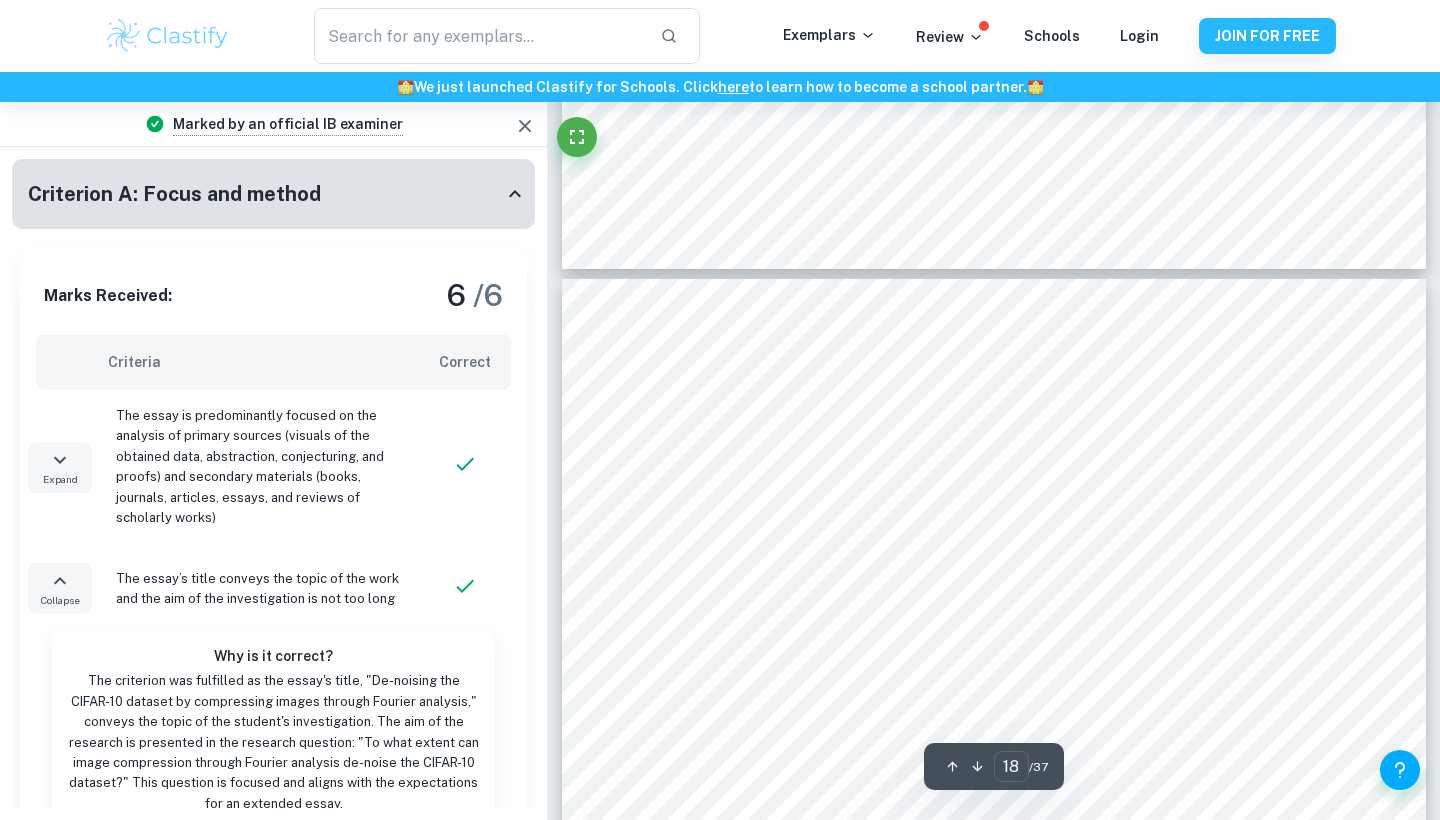 click 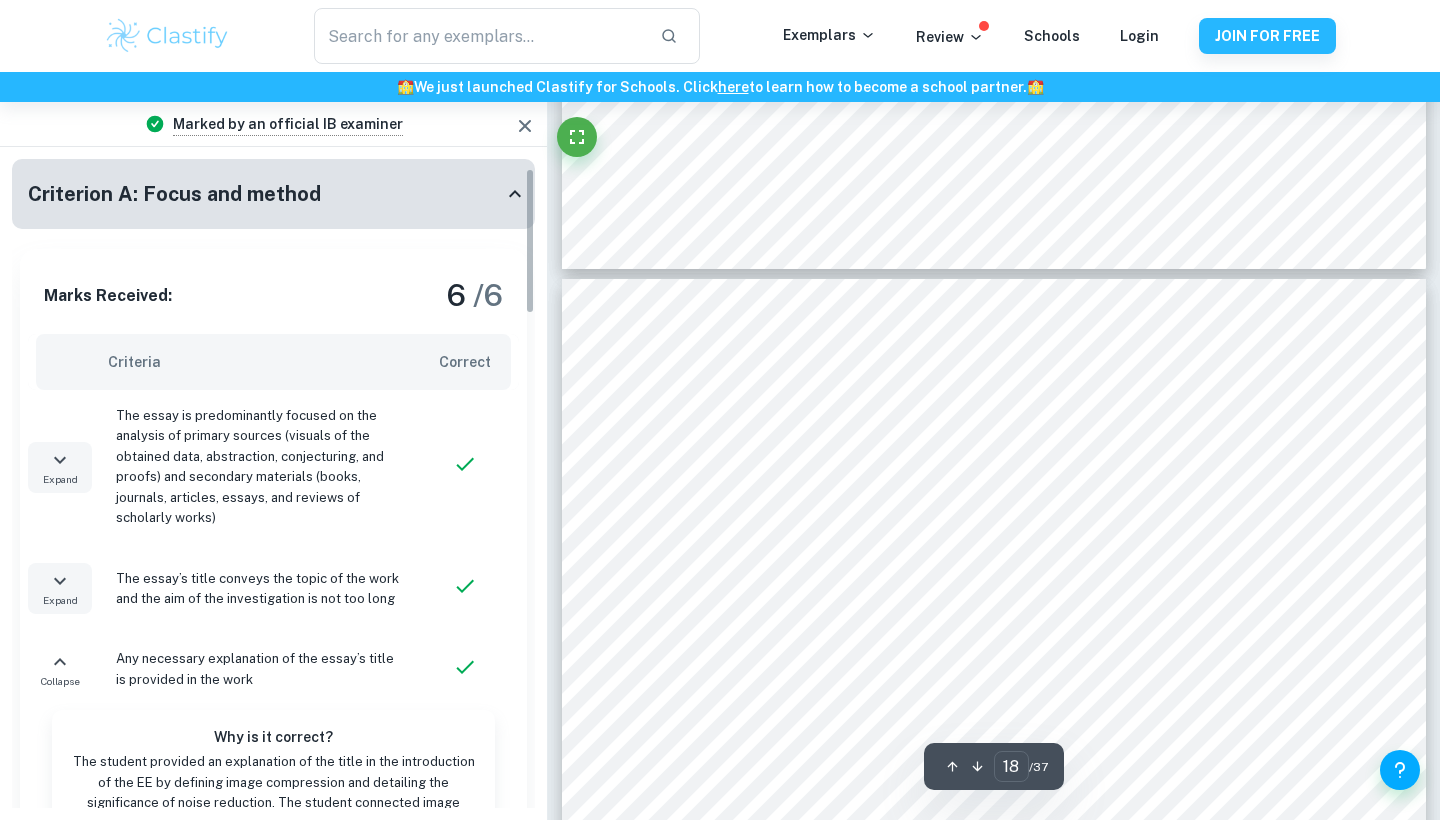 scroll, scrollTop: 45, scrollLeft: 0, axis: vertical 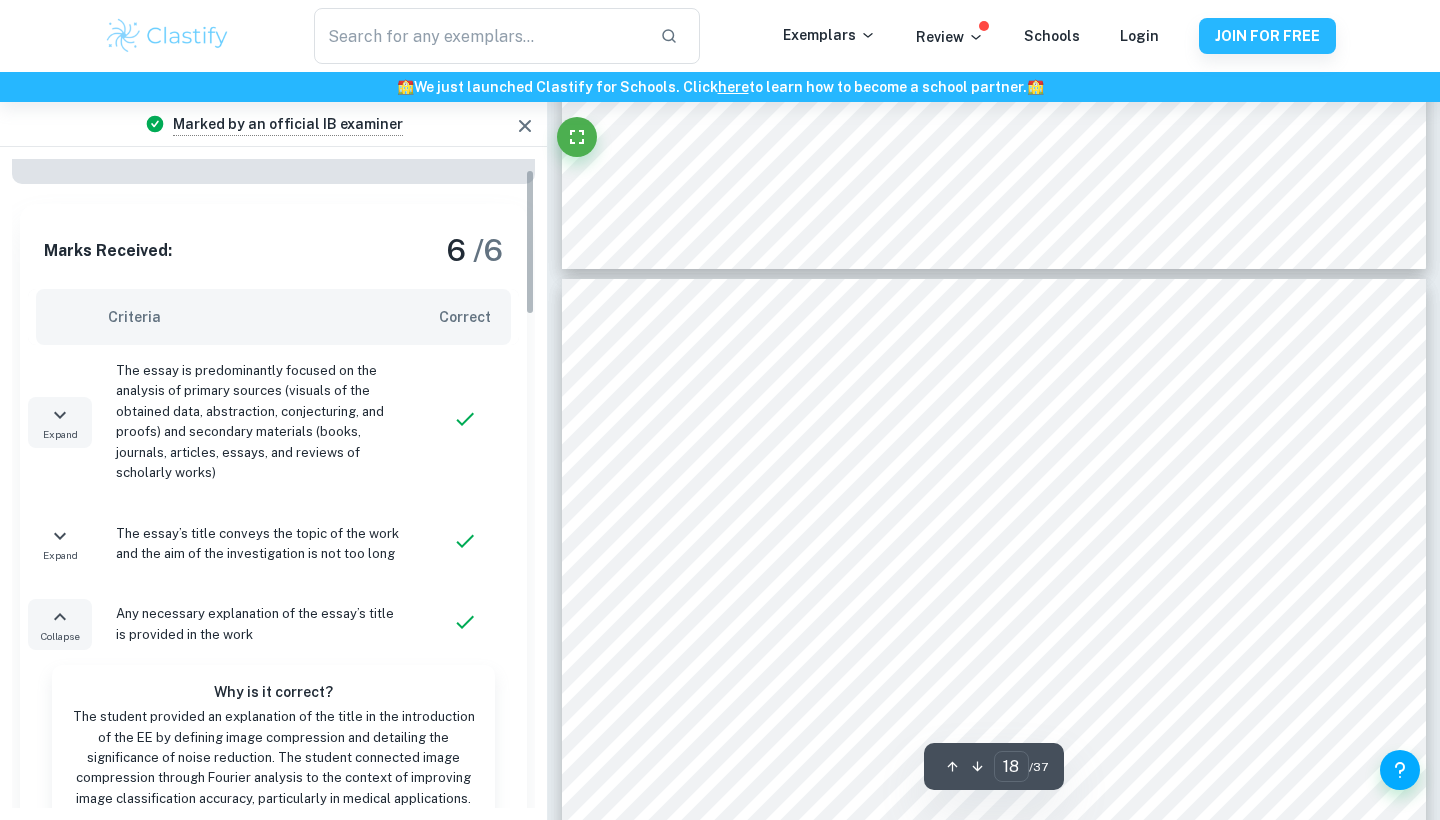 click 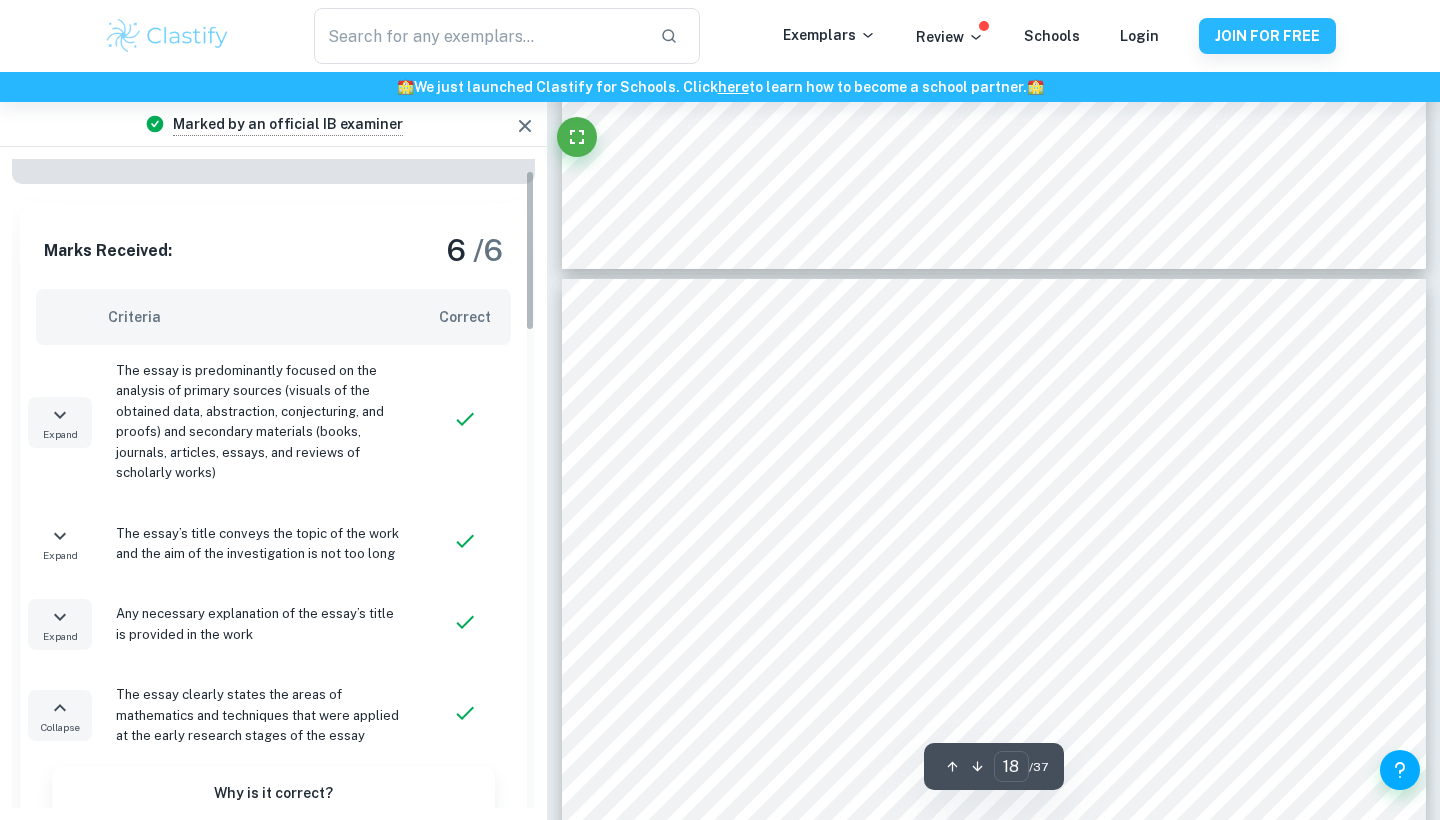 click 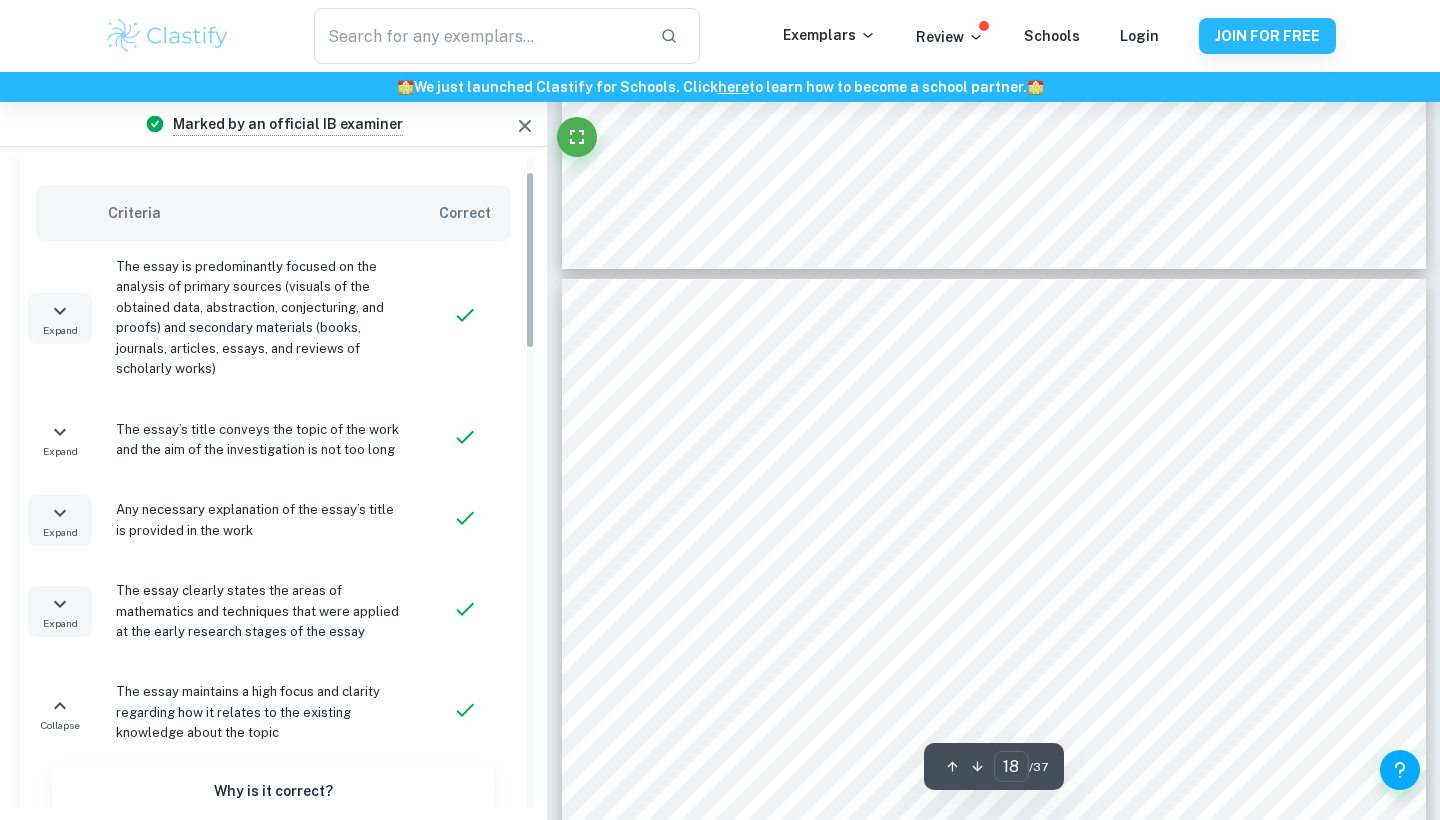 scroll, scrollTop: 214, scrollLeft: 0, axis: vertical 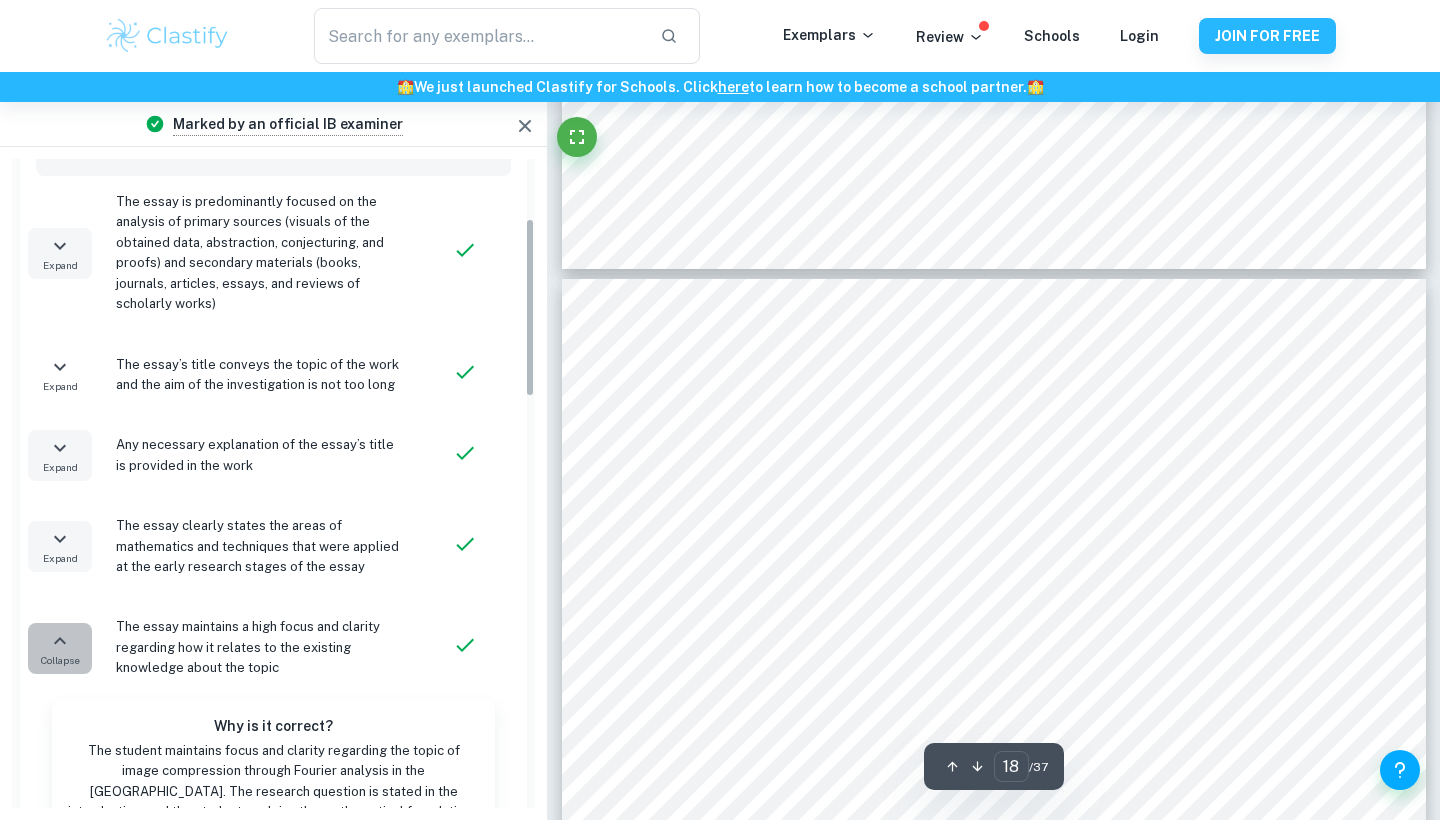click on "Collapse" at bounding box center (60, 660) 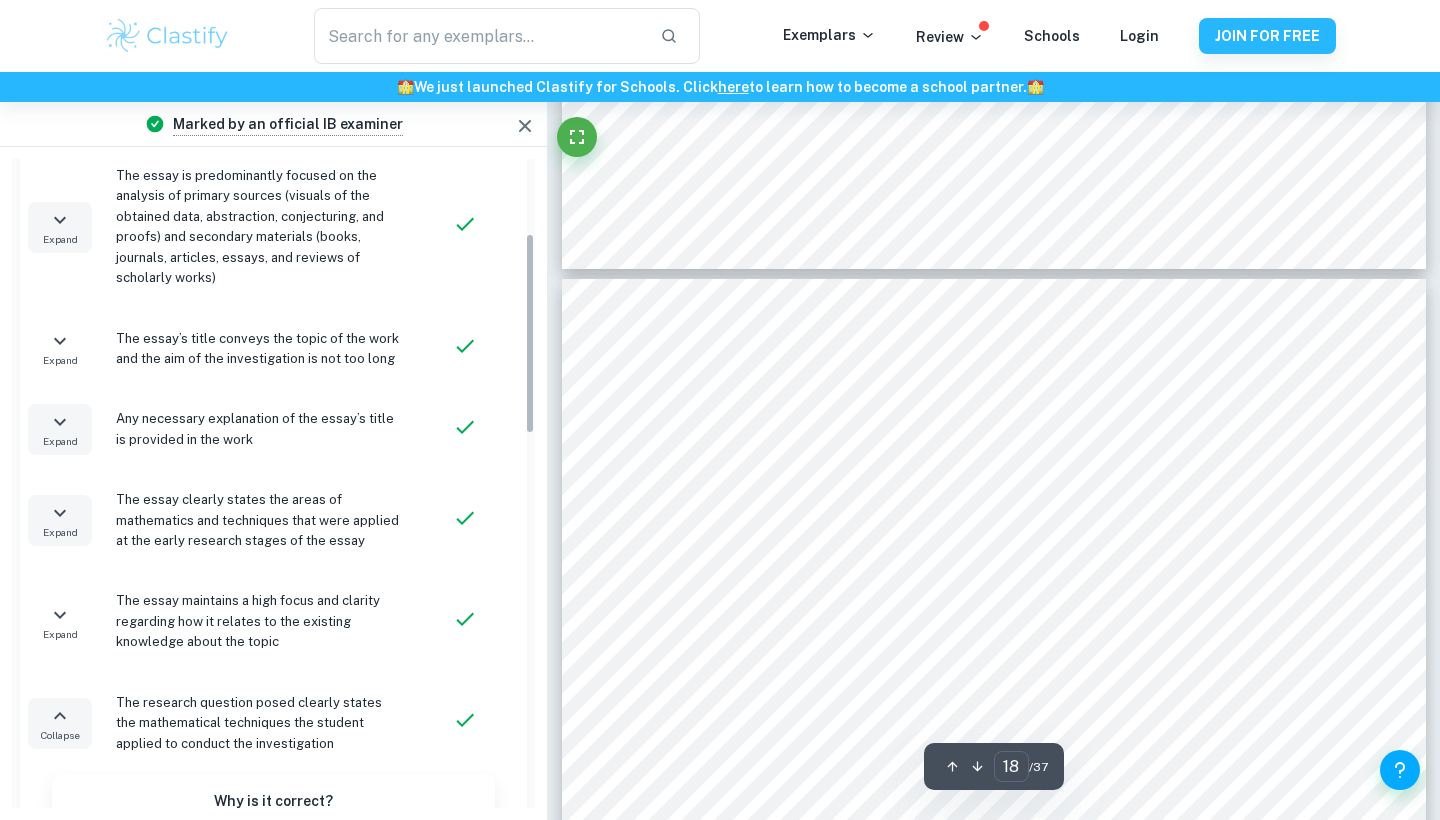 click 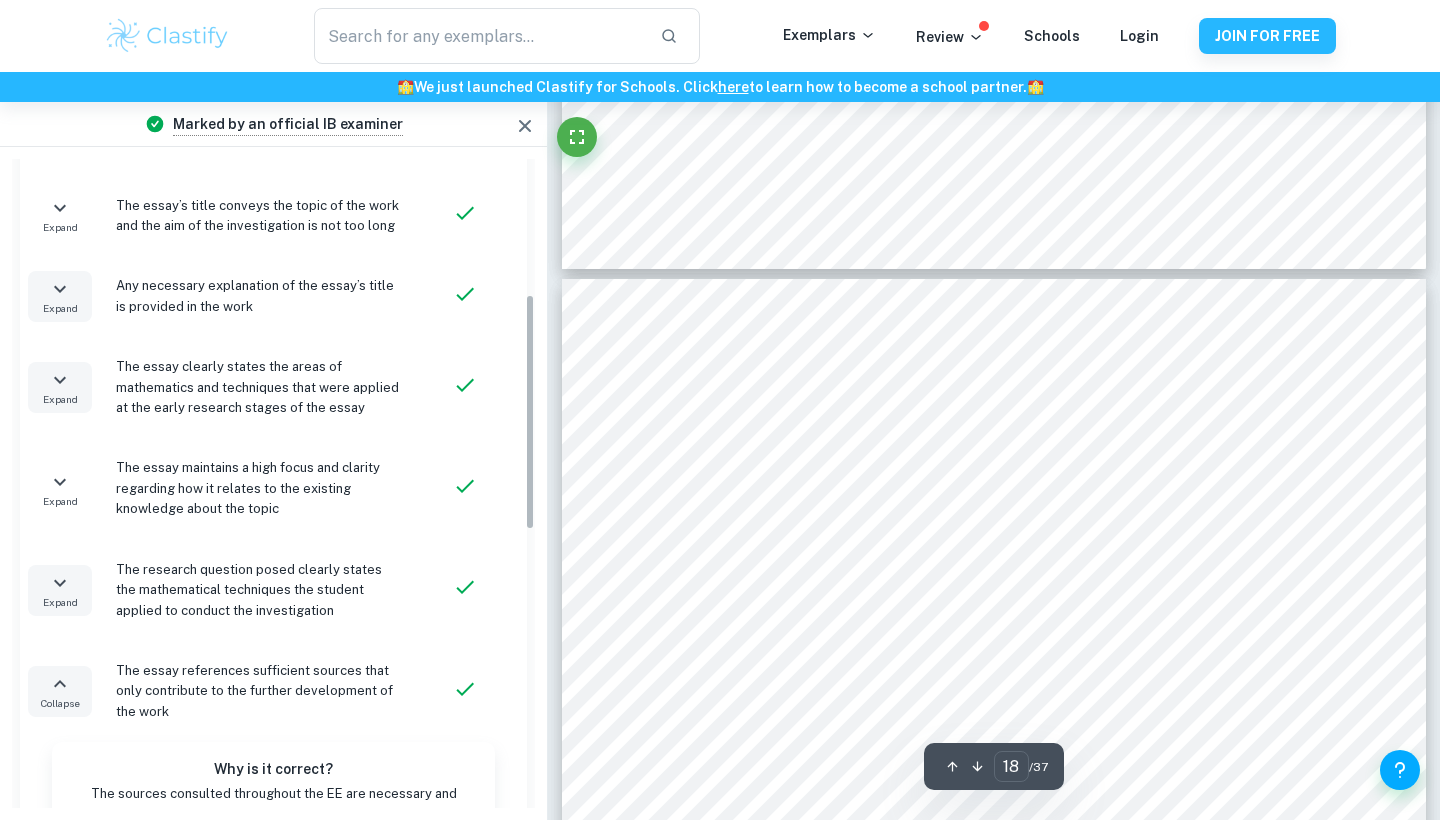 click on "Collapse" at bounding box center (60, 703) 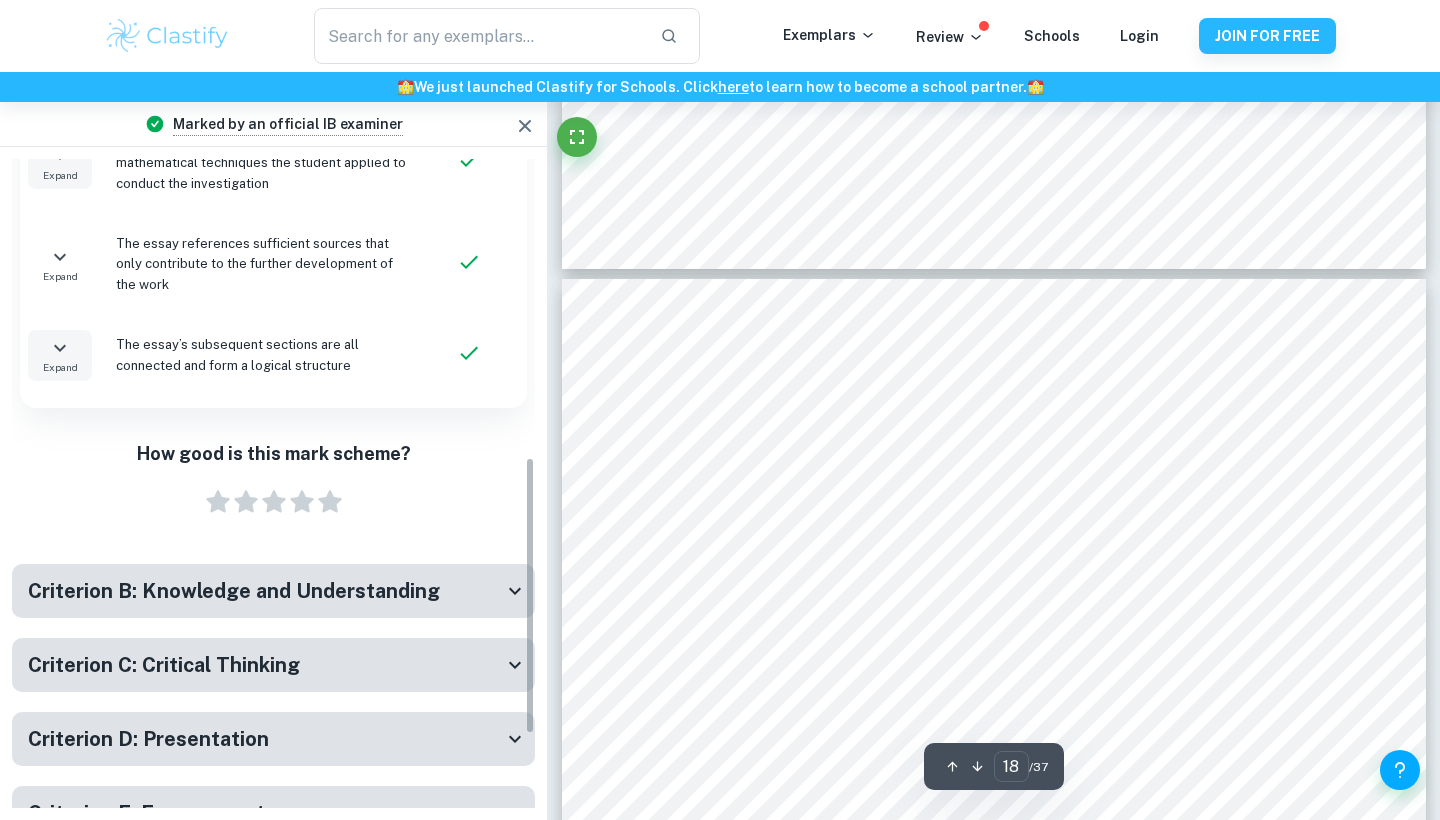 scroll, scrollTop: 868, scrollLeft: 0, axis: vertical 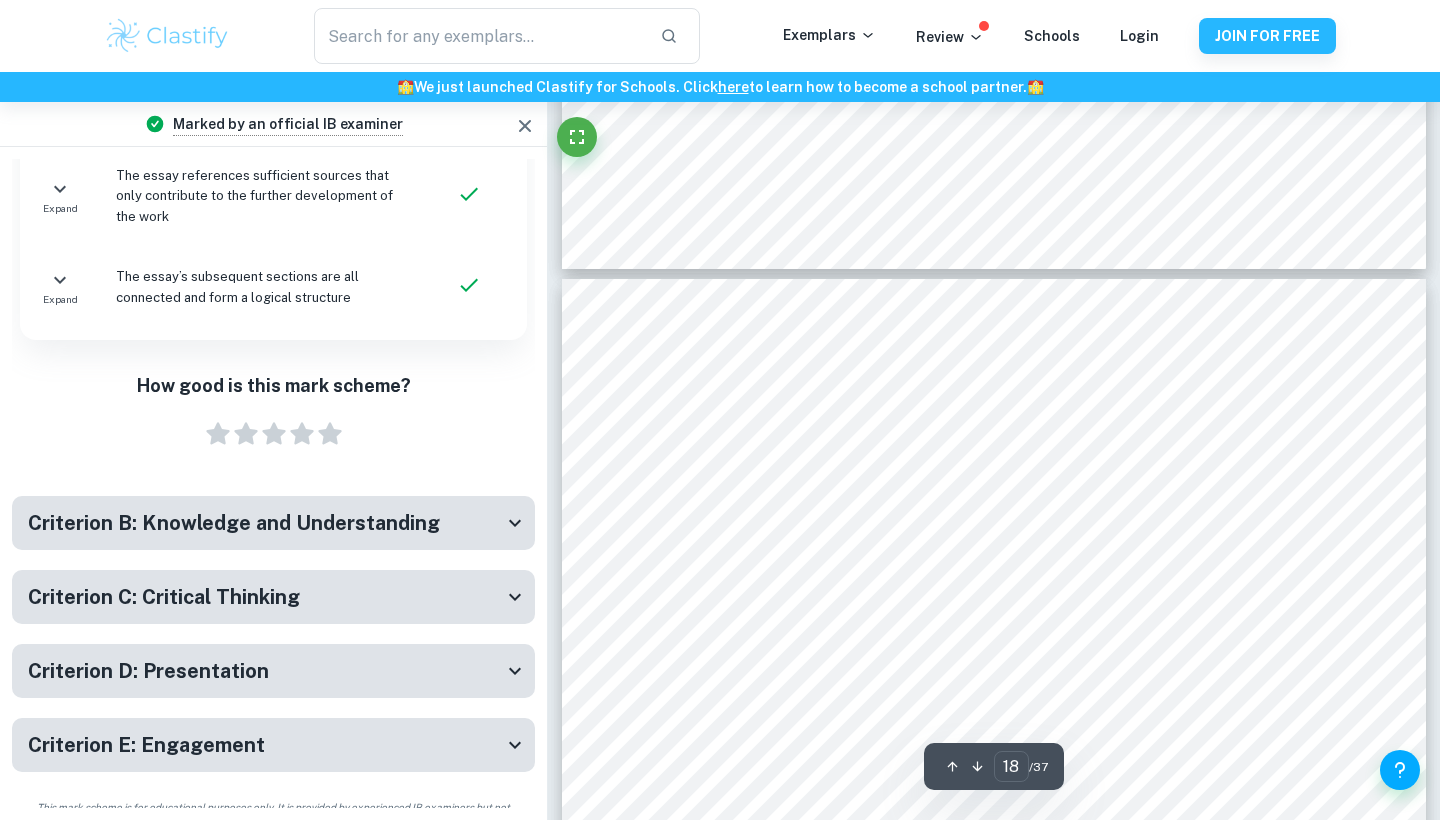 click on "Criterion B: Knowledge and Understanding" at bounding box center [273, 523] 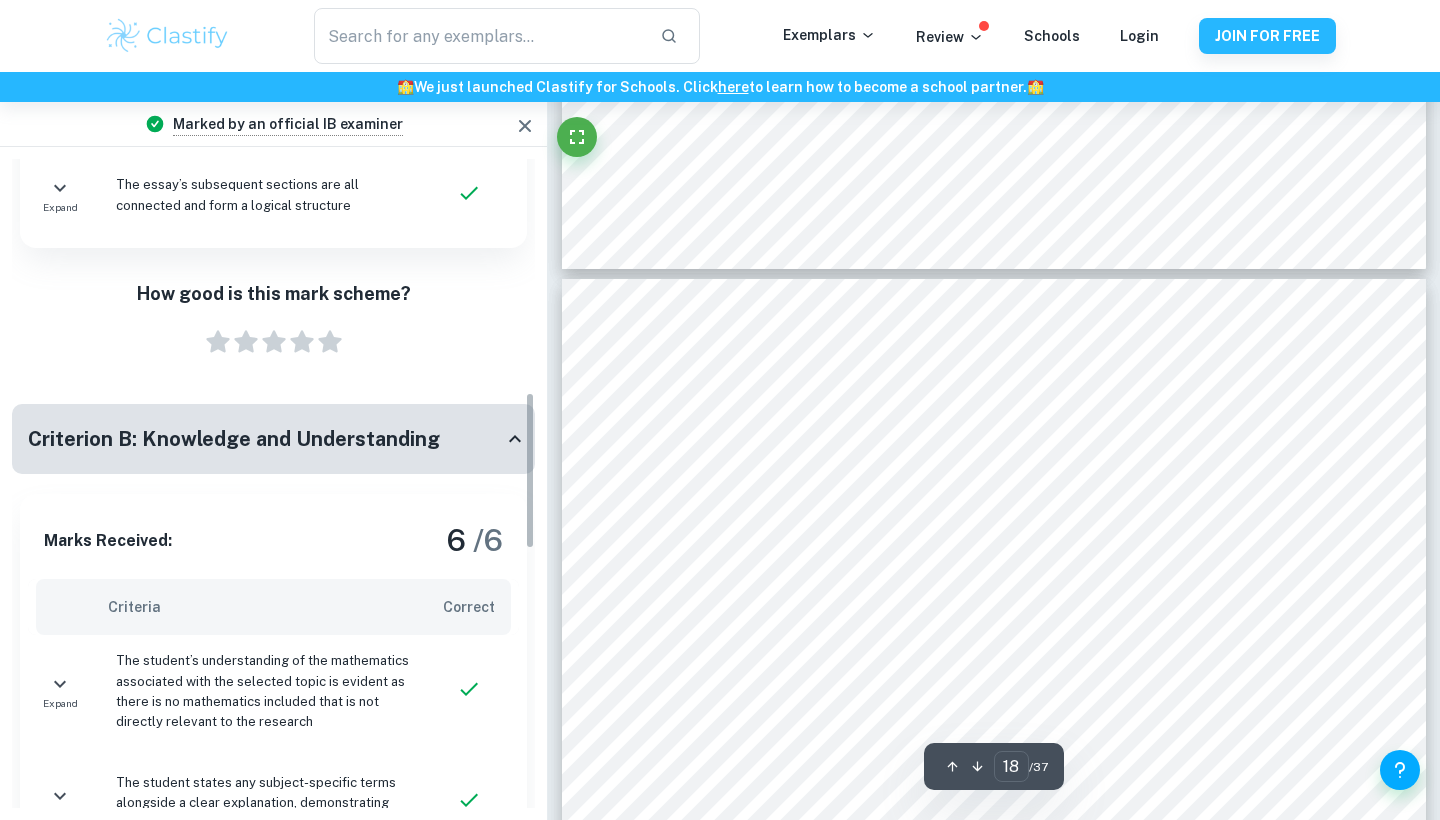 click on "Criterion B: Knowledge and Understanding" at bounding box center (273, 439) 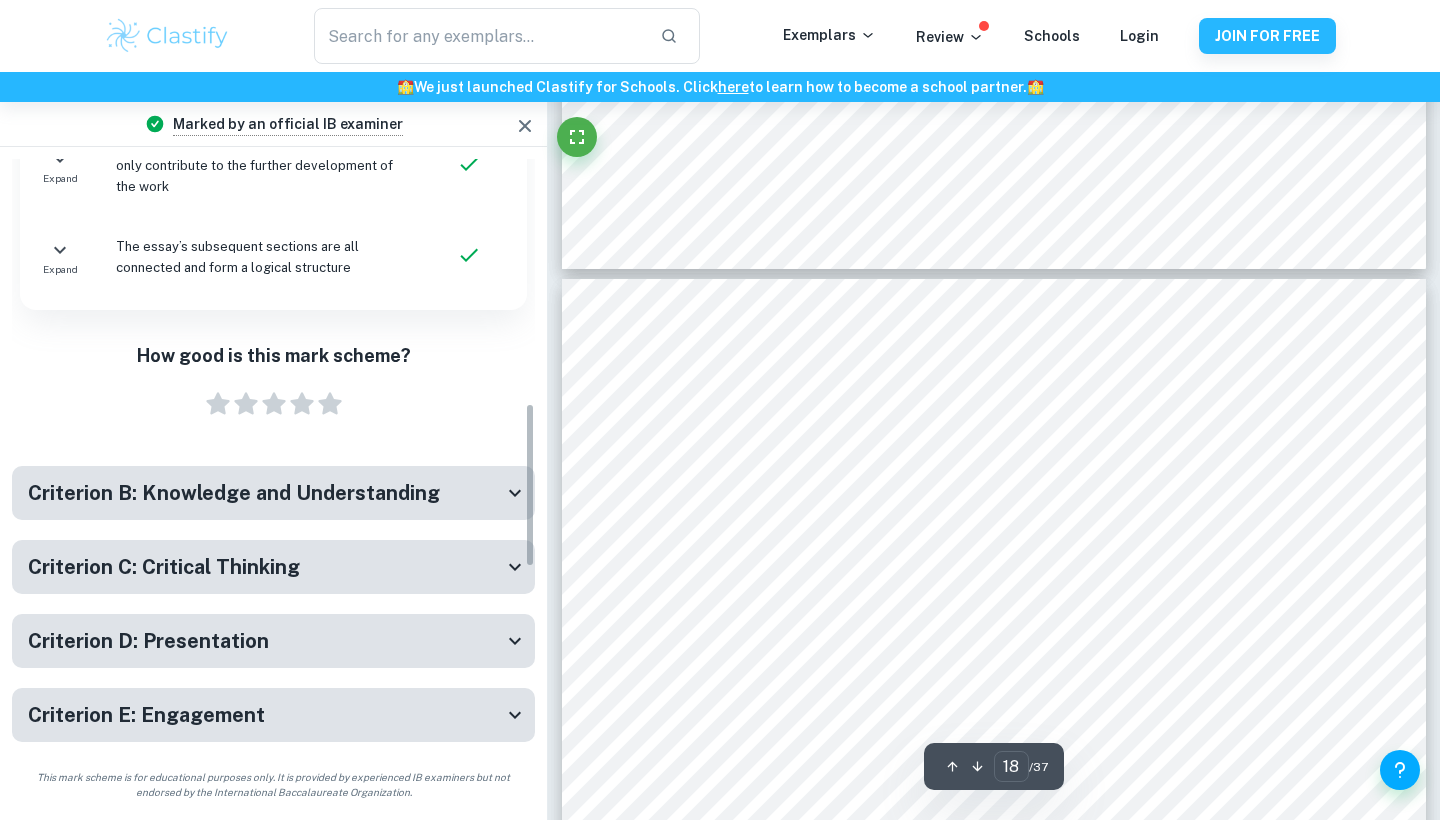 scroll, scrollTop: 868, scrollLeft: 0, axis: vertical 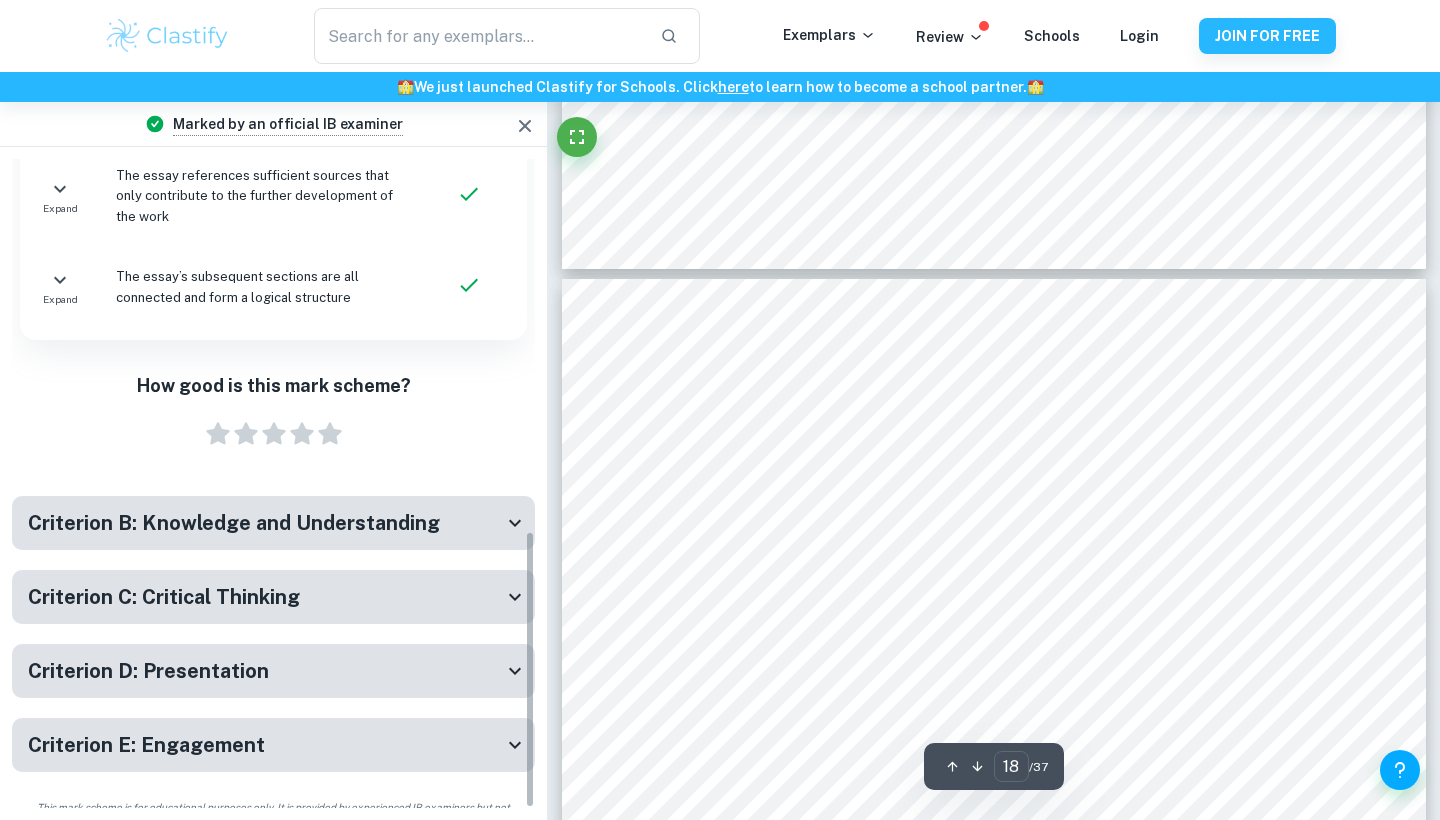 click on "Criterion C: Critical Thinking" at bounding box center (164, 597) 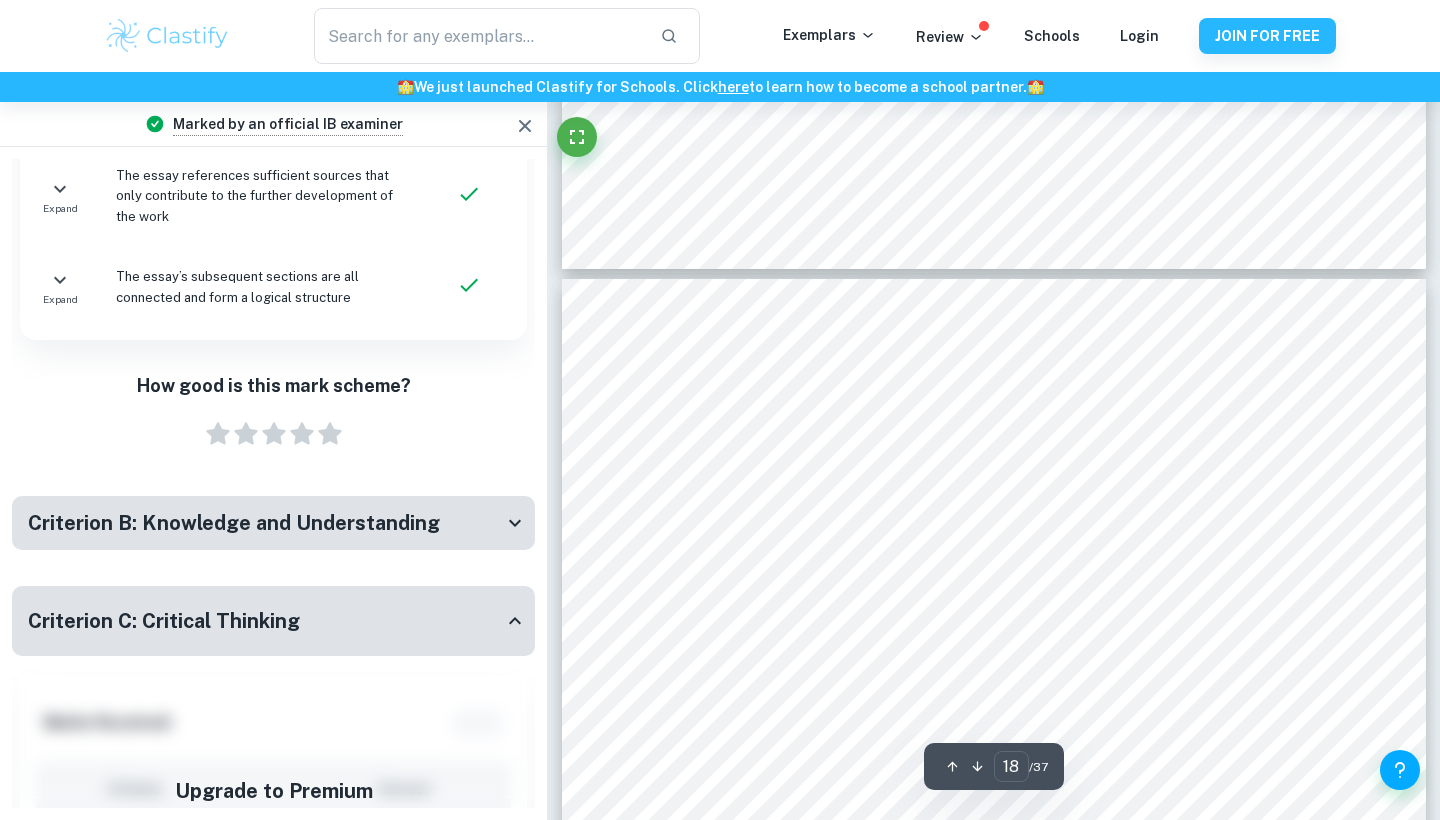 click on "Criterion C: Critical Thinking" at bounding box center (164, 621) 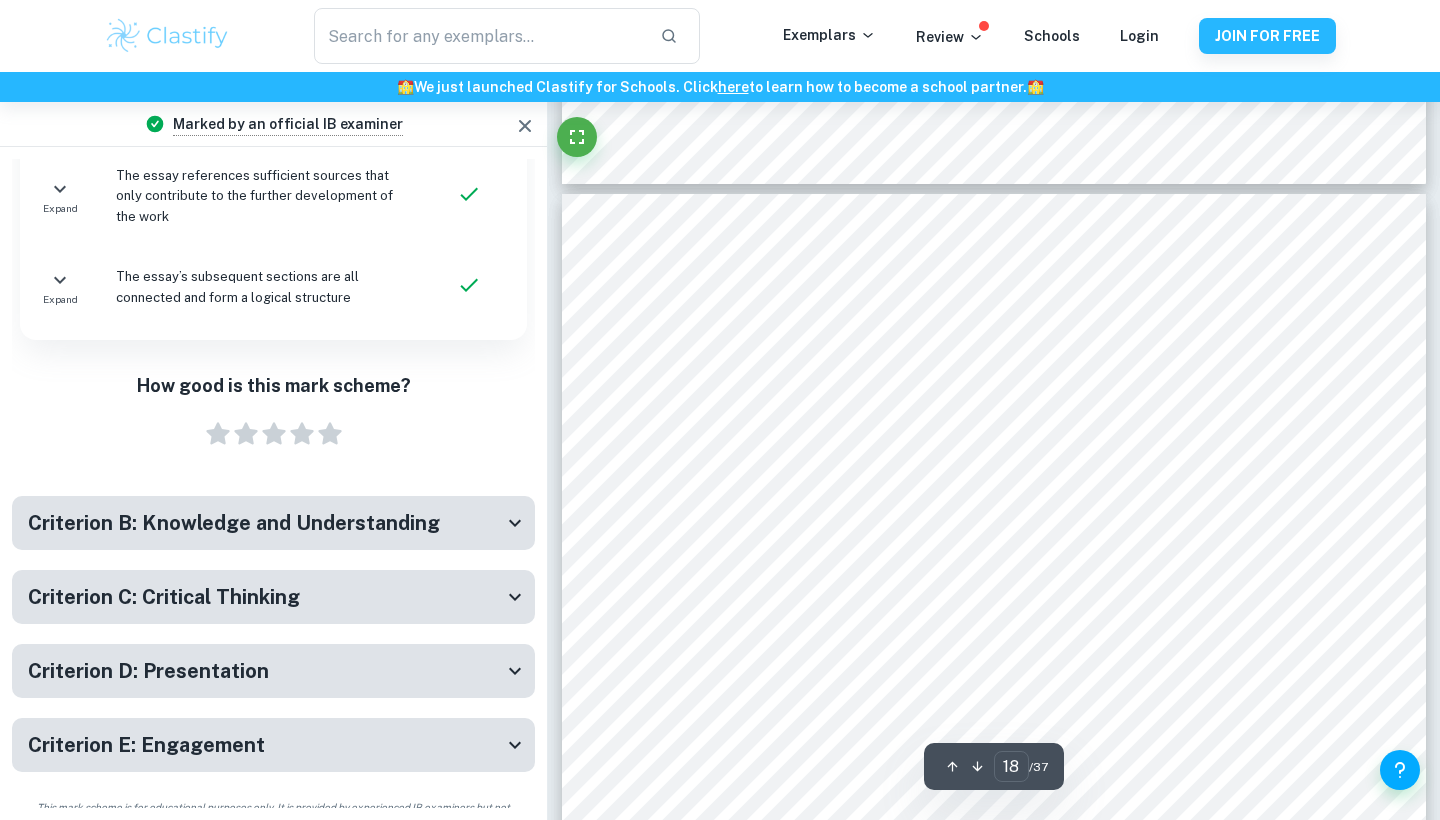 scroll, scrollTop: 19114, scrollLeft: 0, axis: vertical 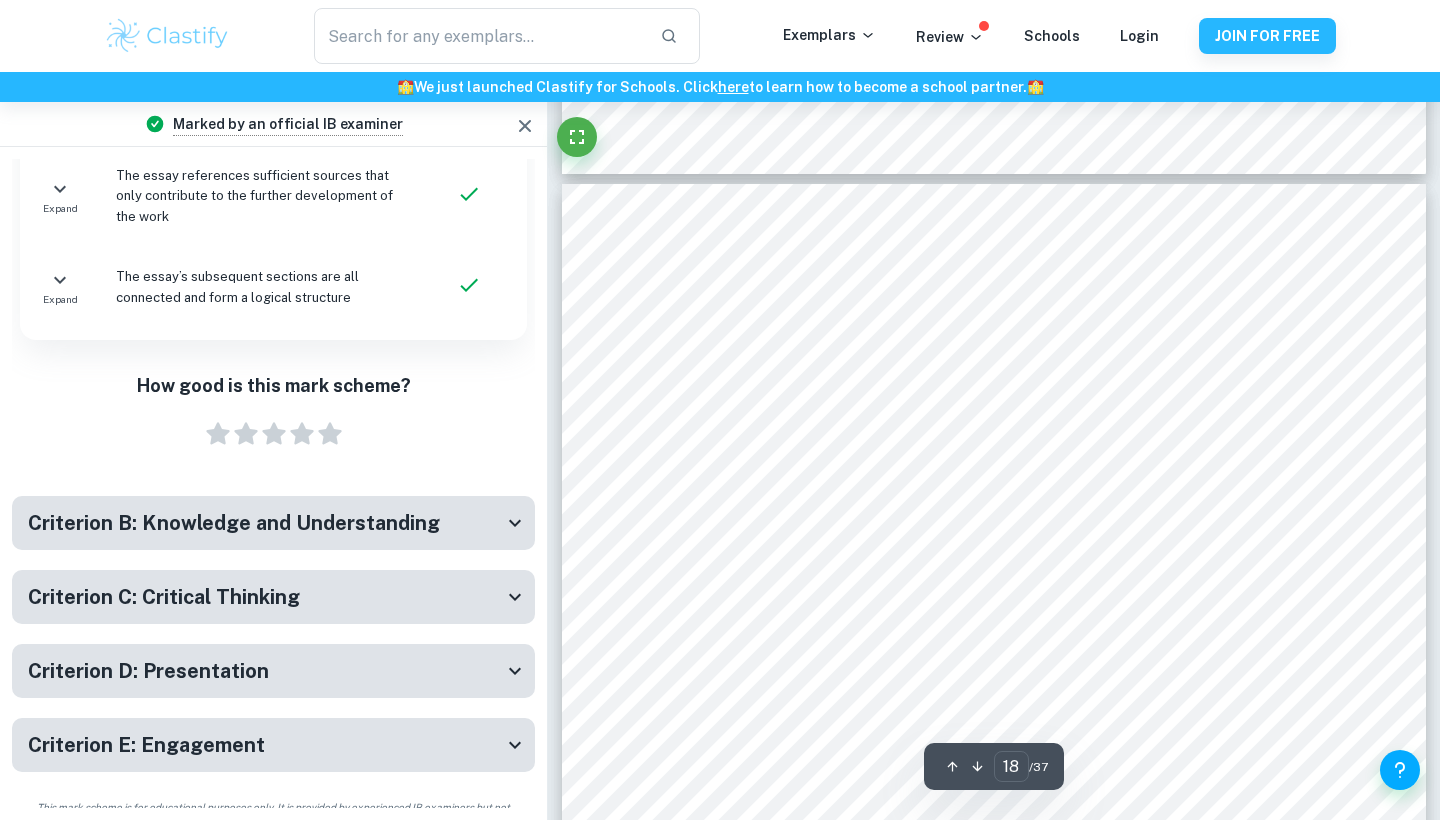 click on "Criterion D: Presentation" at bounding box center [148, 671] 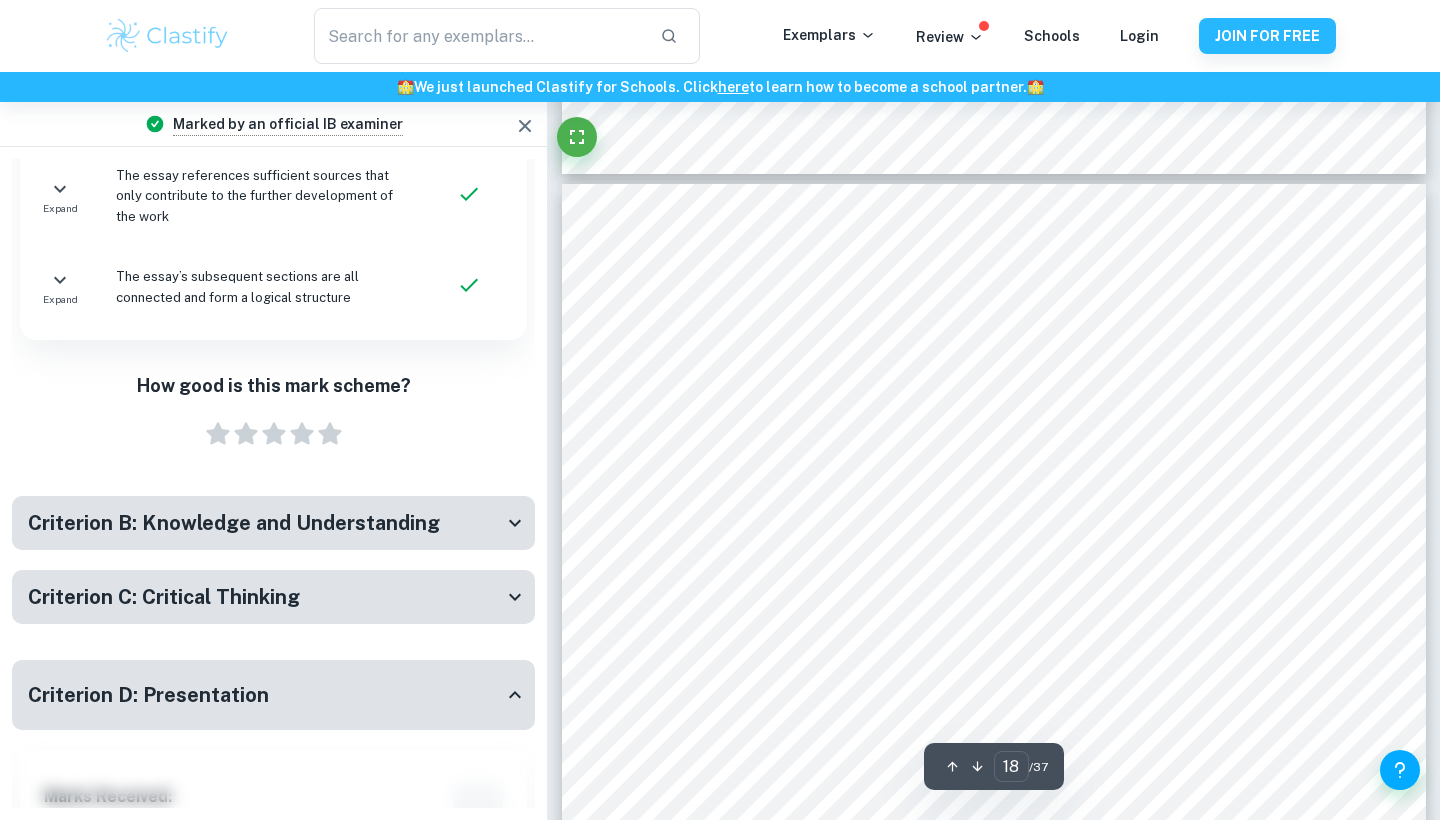 click on "Criterion A: Focus and method Marks Received:  6   / 6 Criteria Correct Expand   The essay is predominantly focused on the analysis of primary sources (visuals of the obtained data, abstraction, conjecturing, and proofs) and secondary materials (books, journals, articles, essays, and reviews of scholarly works) Expand   The essay’s title conveys the topic of the work and the aim of the investigation is not too long Expand   Any necessary explanation of the essay’s title is provided in the work Expand   The essay clearly states the areas of mathematics and techniques that were applied at the early research stages of the essay Expand   The essay maintains a high focus and clarity regarding how it relates to the existing knowledge about the topic Expand   The research question posed clearly states the mathematical techniques the student applied to conduct the investigation Expand   The essay references sufficient sources that only contribute to the further development of the work Expand   1 Star 2 Stars 6" at bounding box center (273, 673) 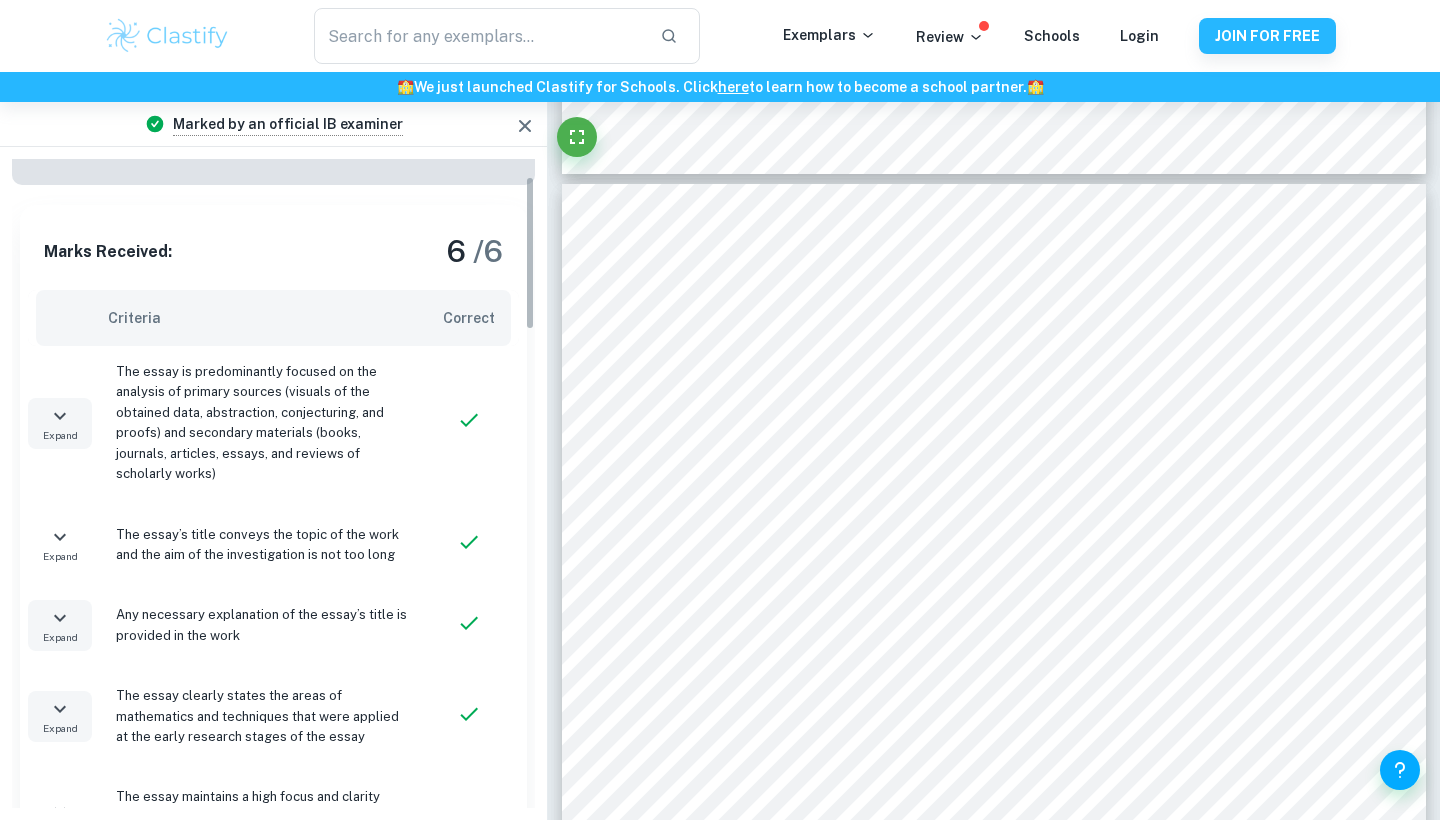 scroll, scrollTop: 40, scrollLeft: 0, axis: vertical 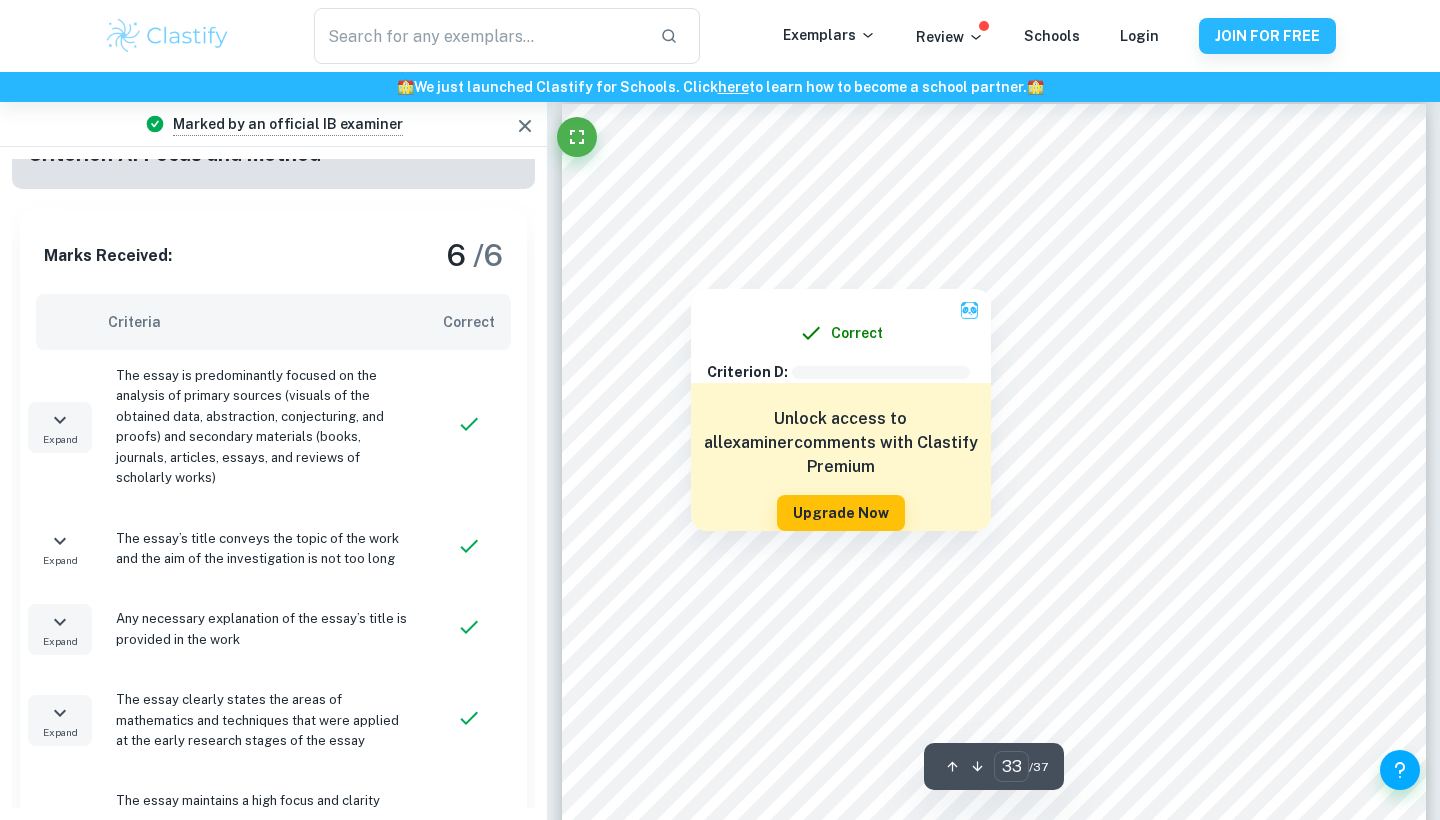 click at bounding box center [691, 272] 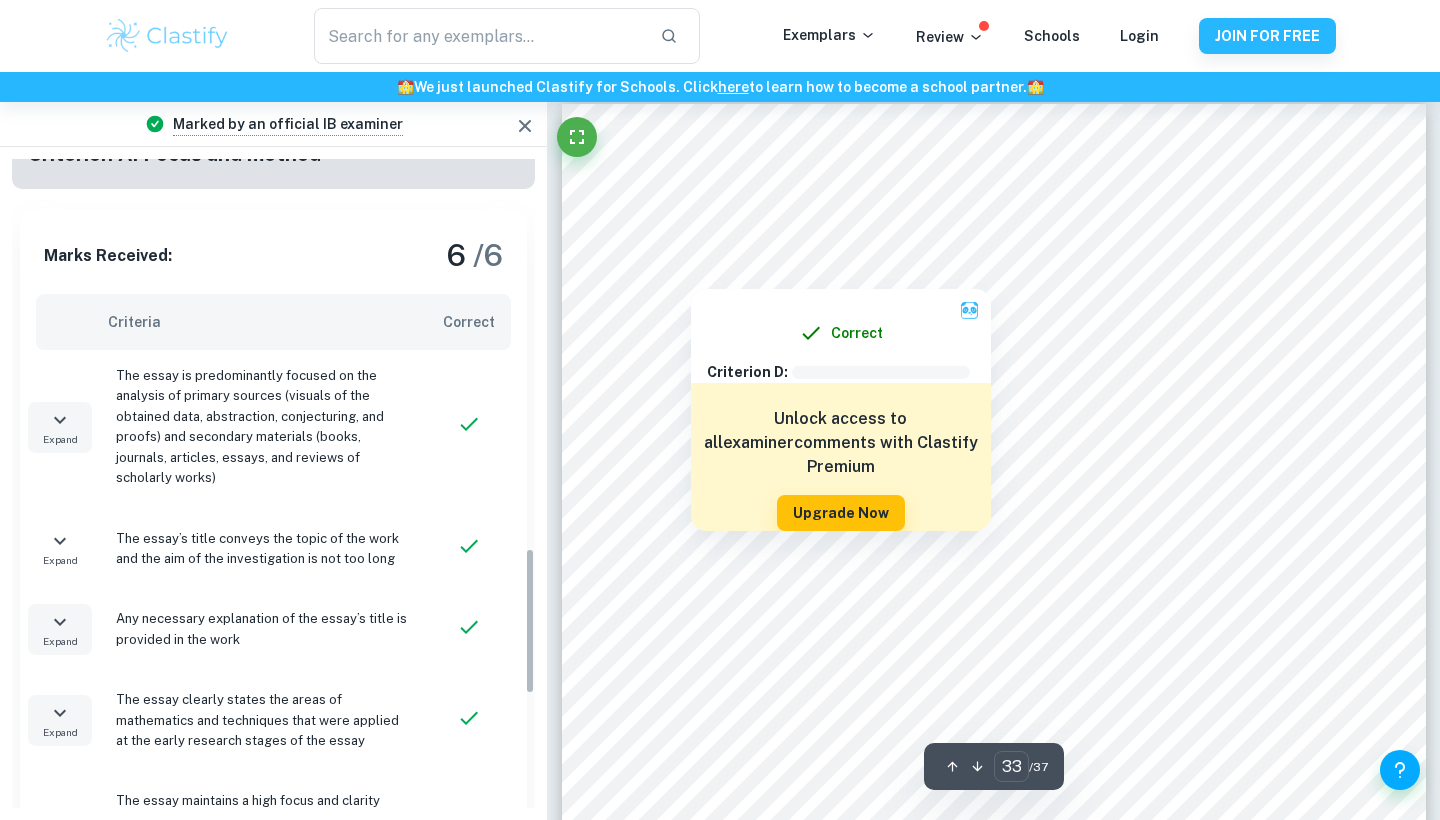 scroll, scrollTop: 1720, scrollLeft: 0, axis: vertical 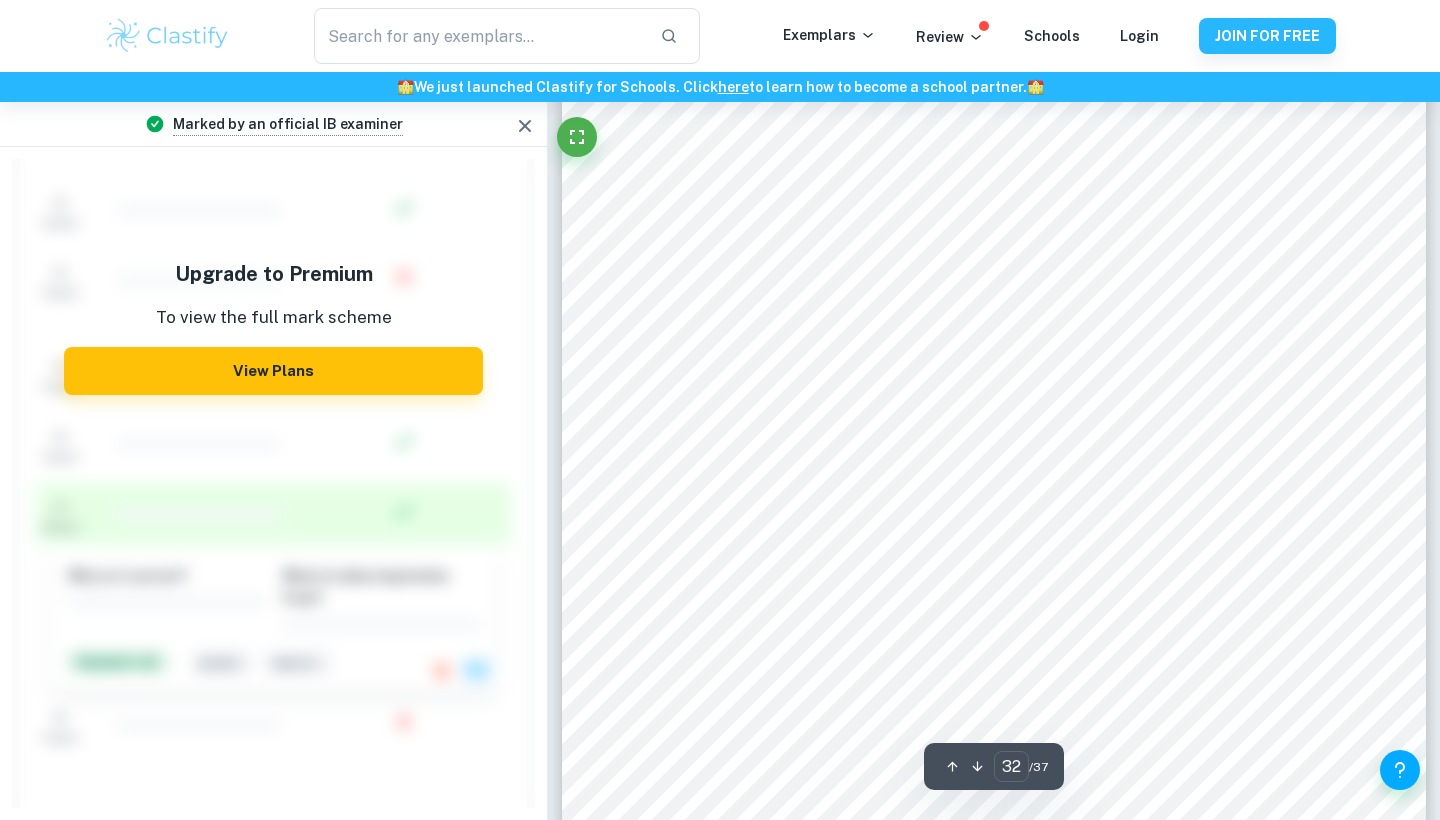type on "31" 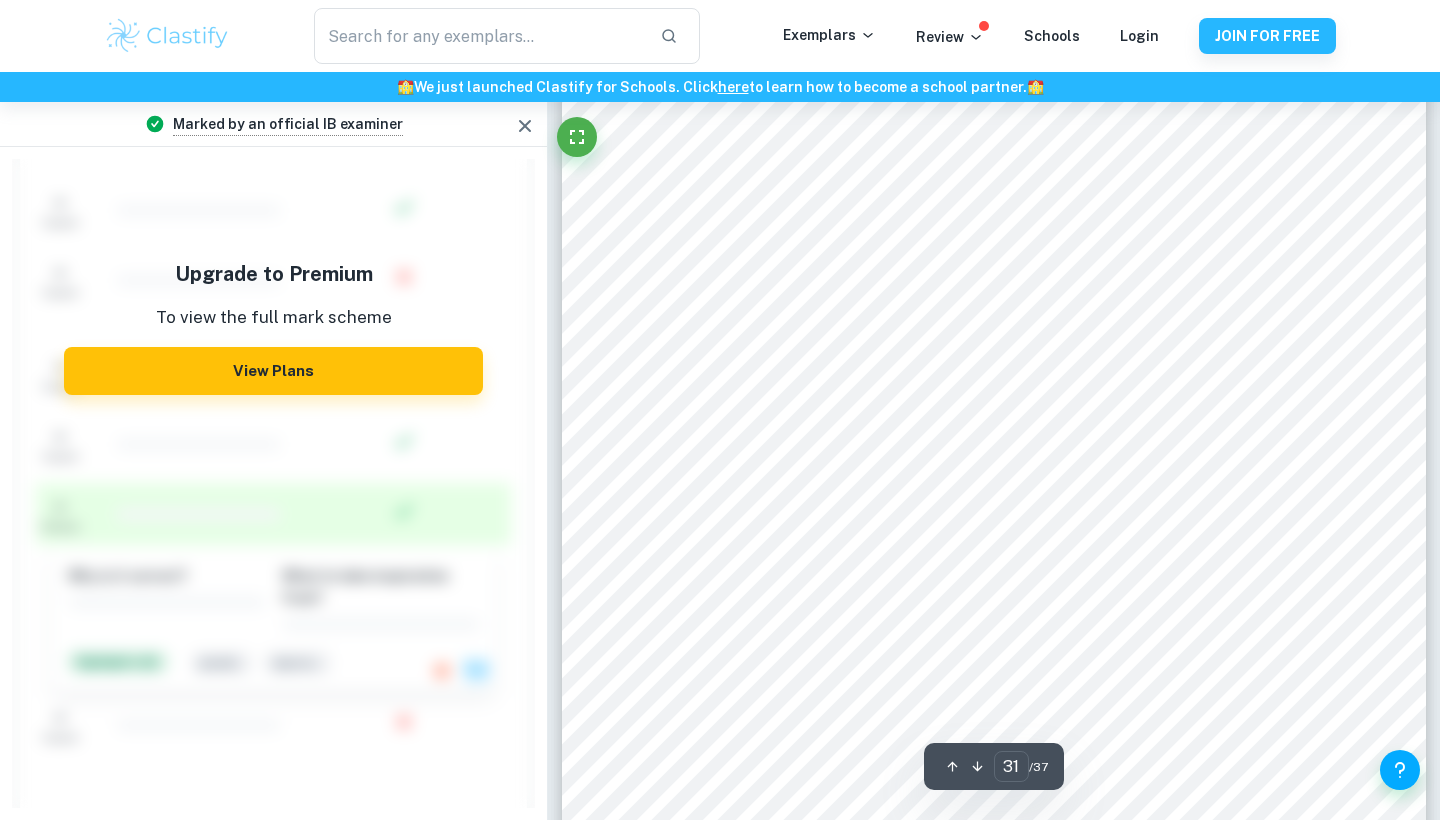 scroll, scrollTop: 34115, scrollLeft: 0, axis: vertical 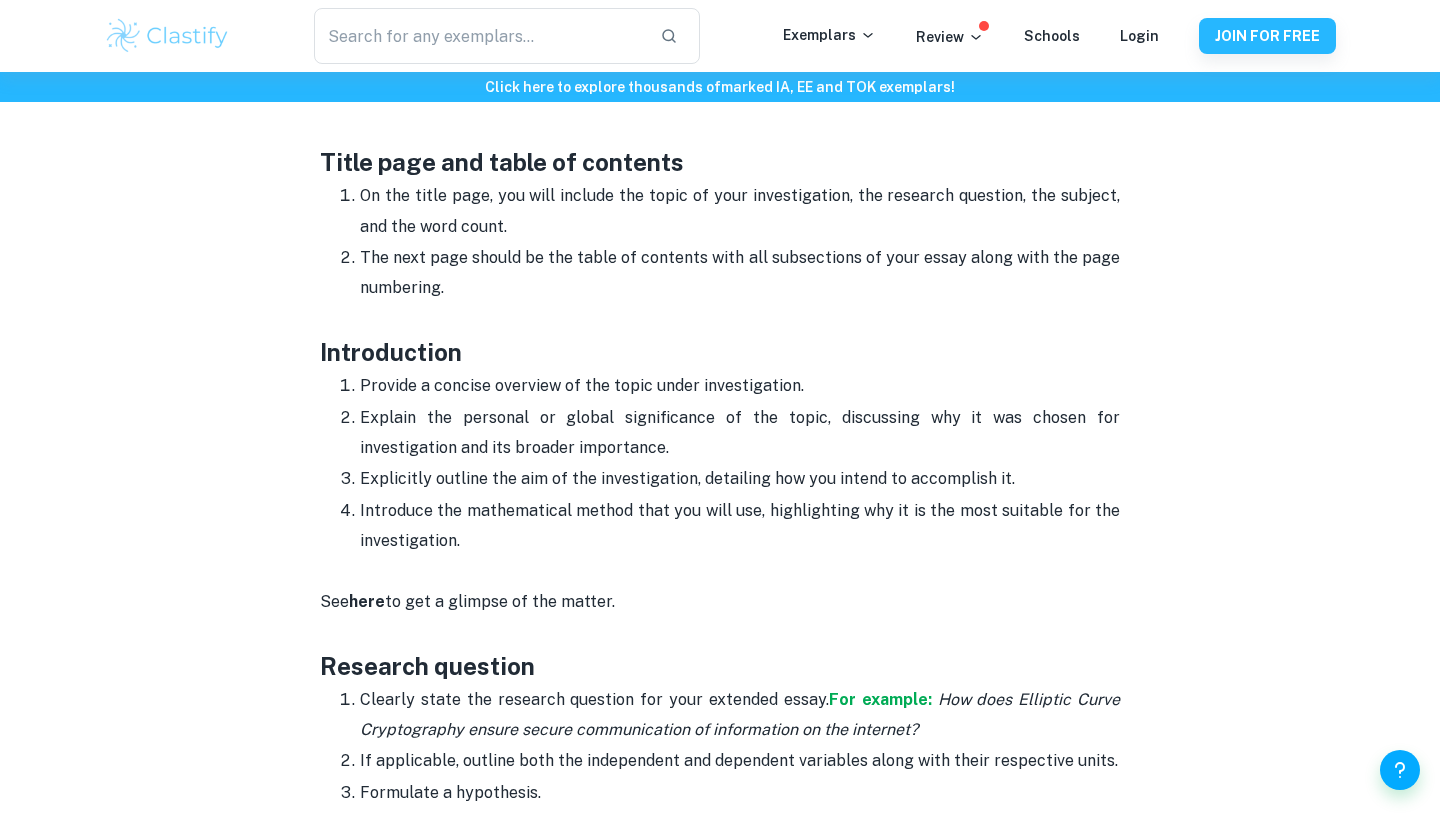 drag, startPoint x: 483, startPoint y: 545, endPoint x: 317, endPoint y: 383, distance: 231.94827 